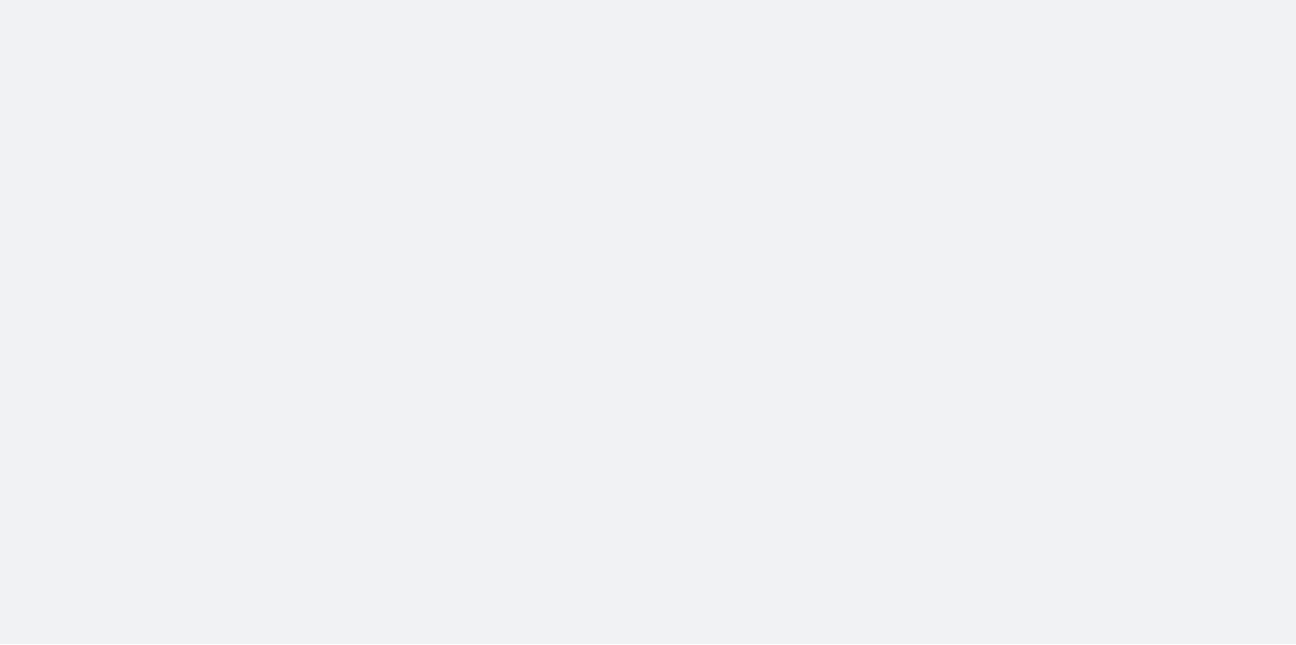 scroll, scrollTop: 0, scrollLeft: 0, axis: both 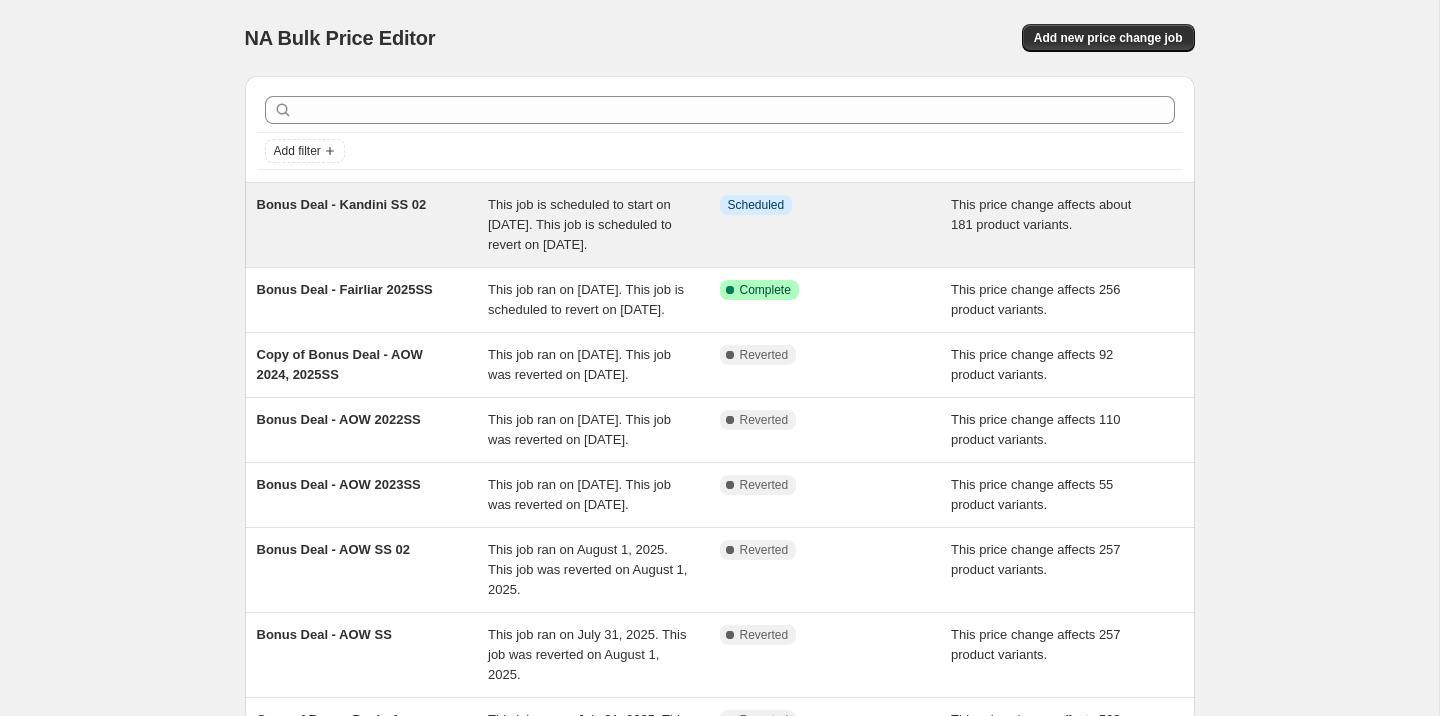 click on "Bonus Deal - Kandini SS 02" at bounding box center [373, 225] 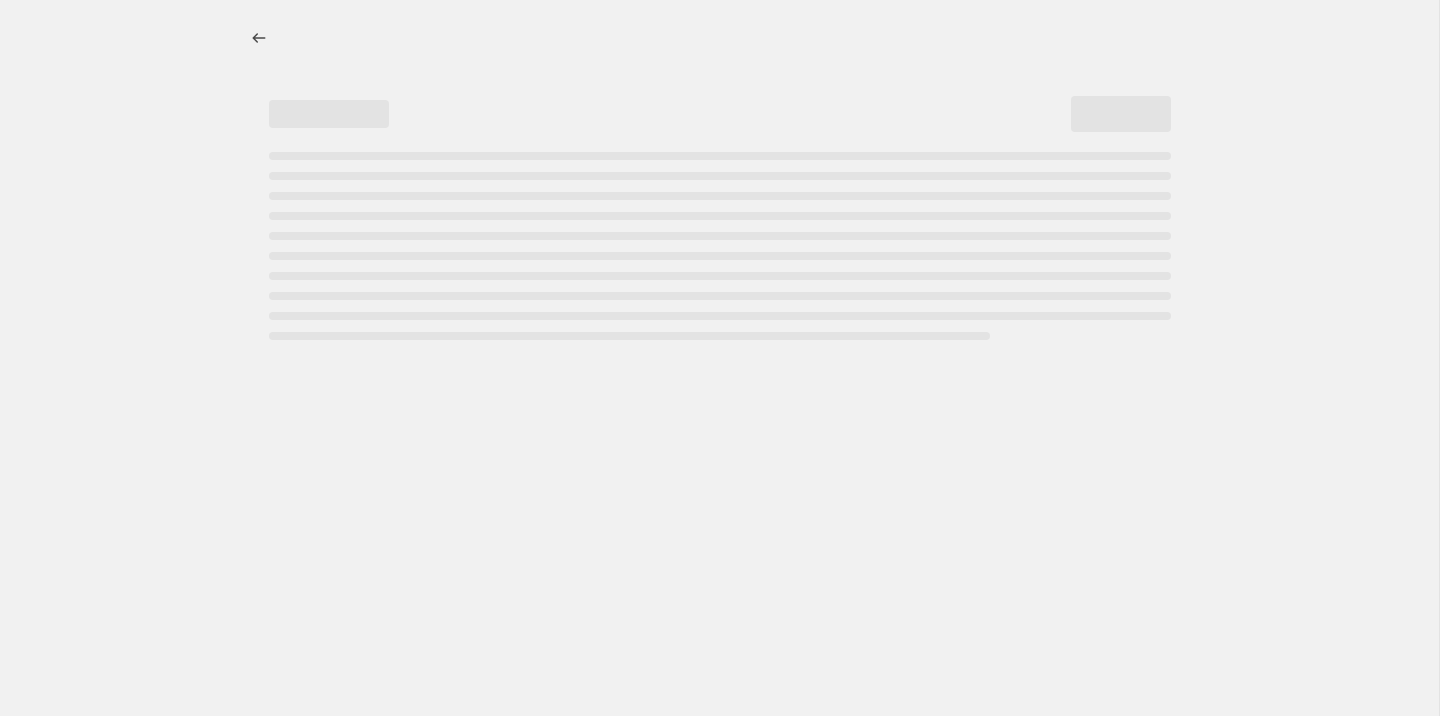 select on "margin" 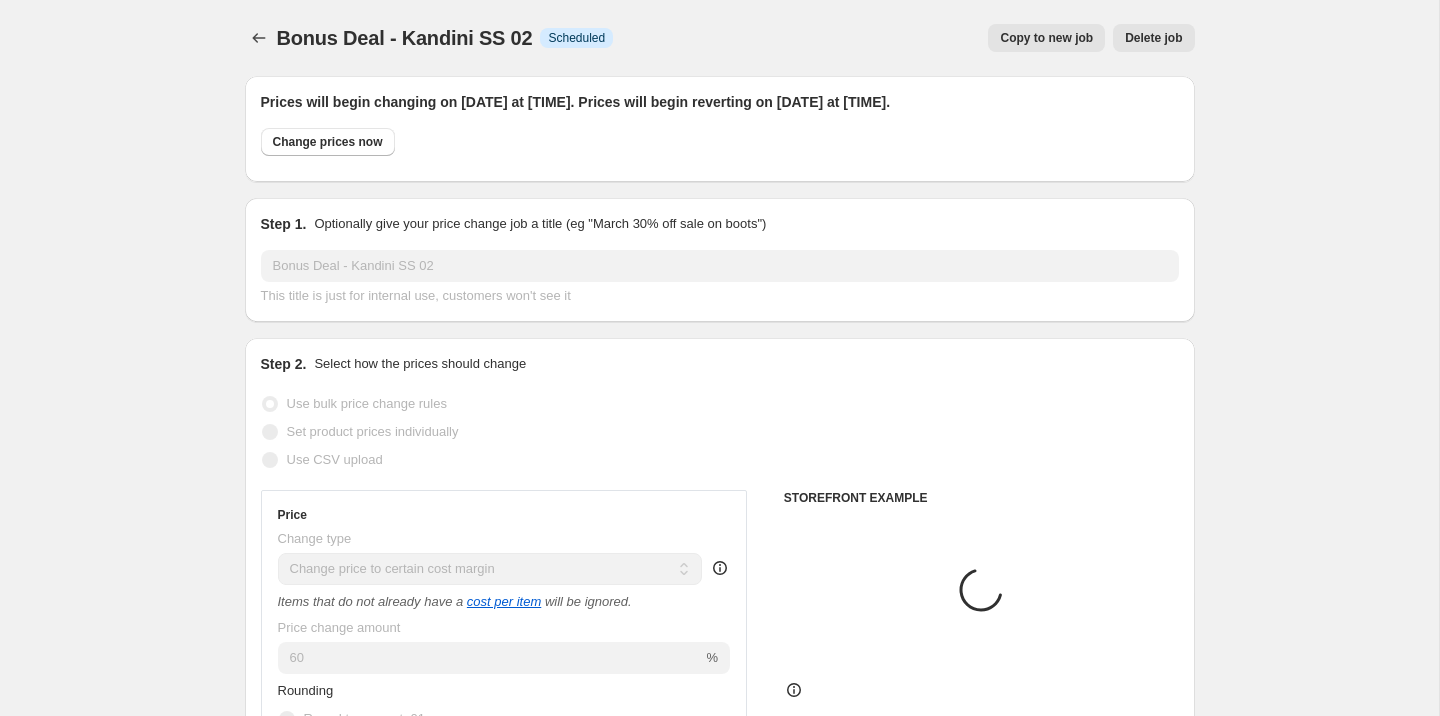 select on "collection" 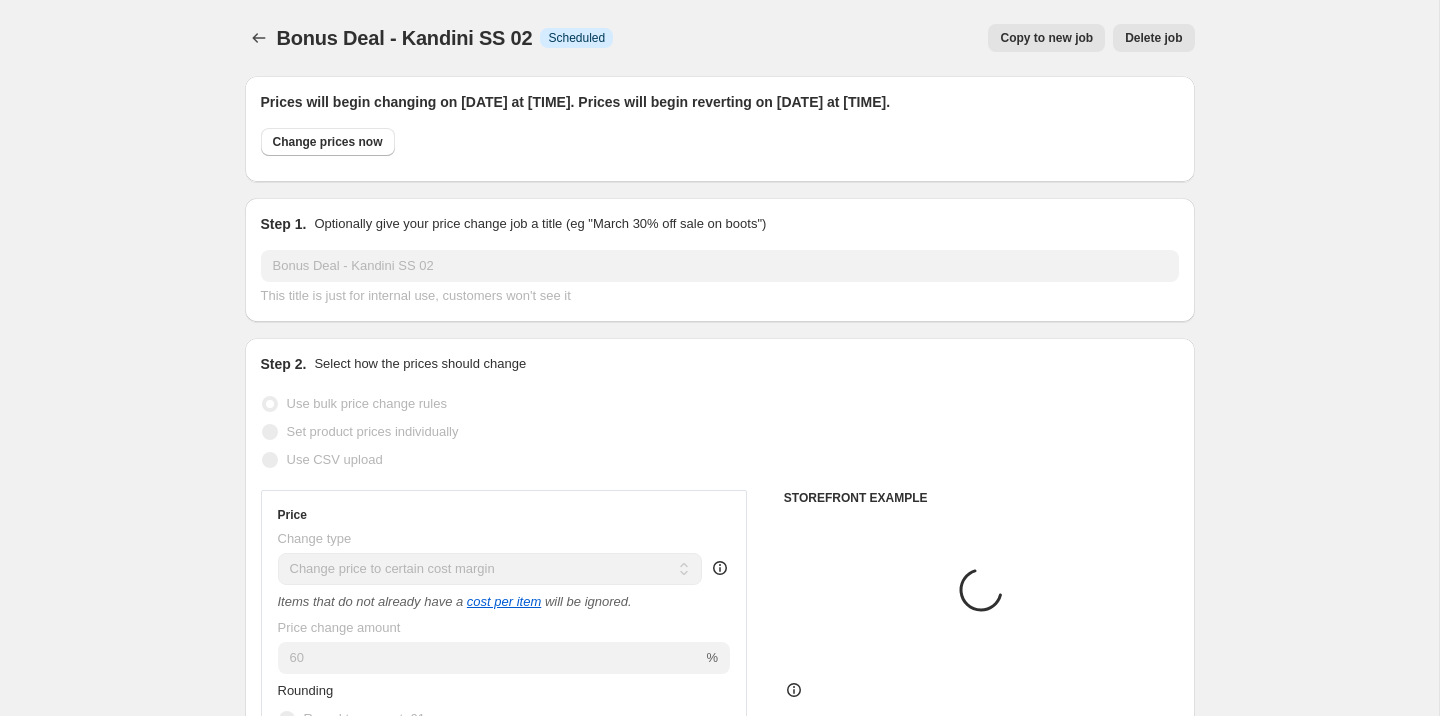 select on "collection" 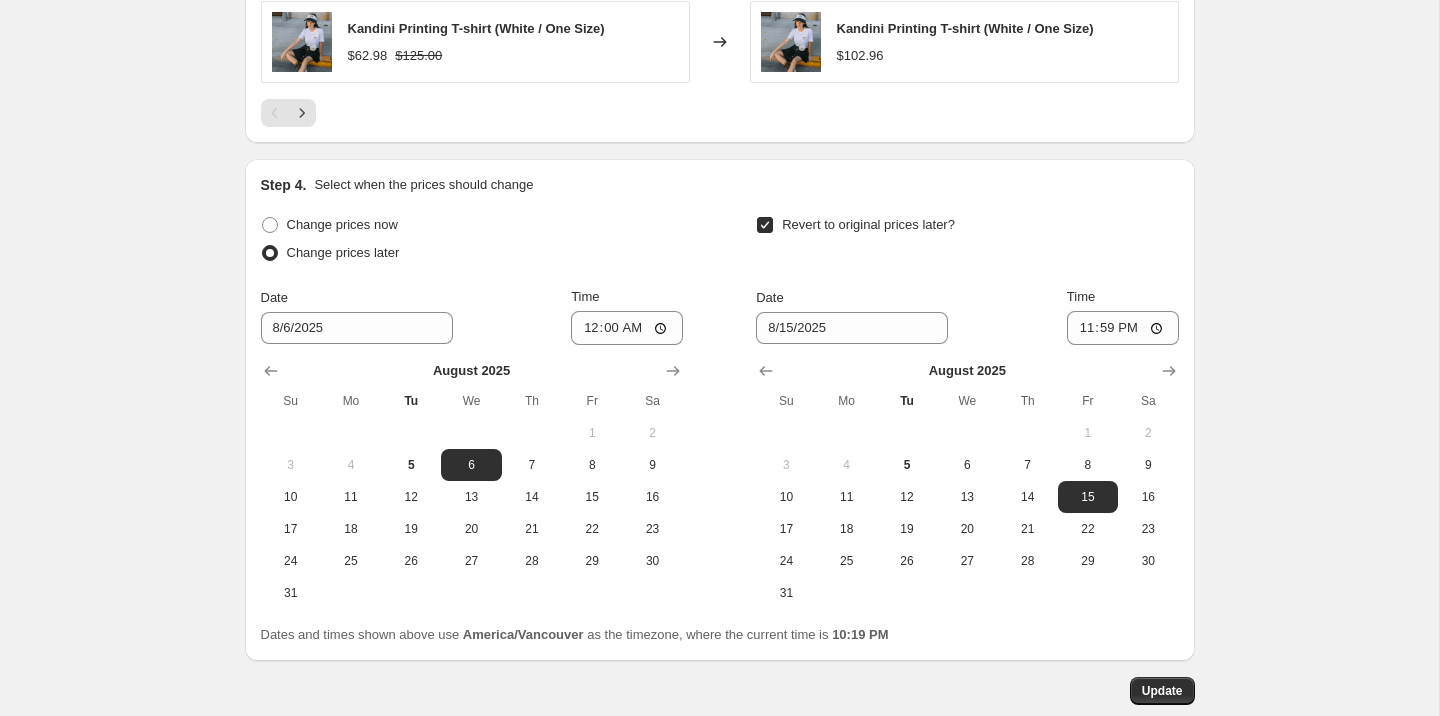 scroll, scrollTop: 2269, scrollLeft: 0, axis: vertical 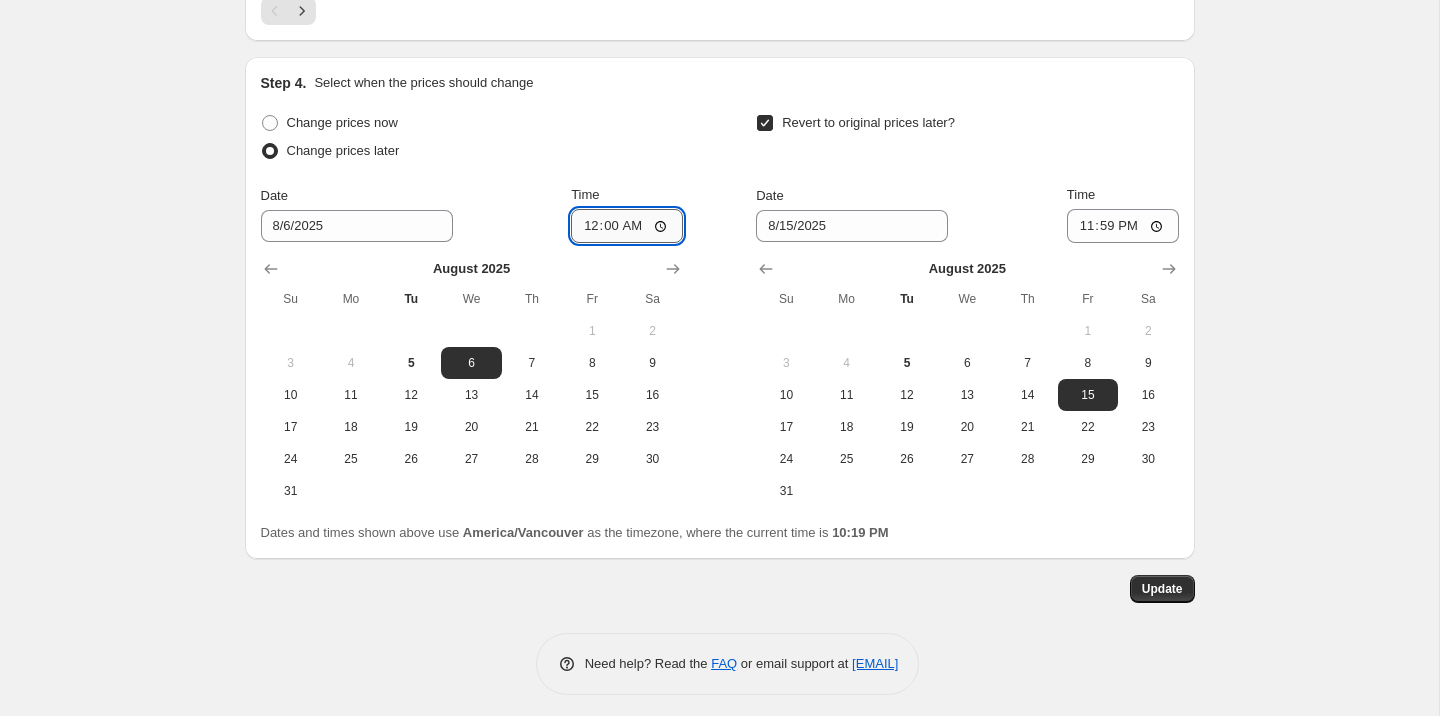 click on "00:00" at bounding box center [627, 226] 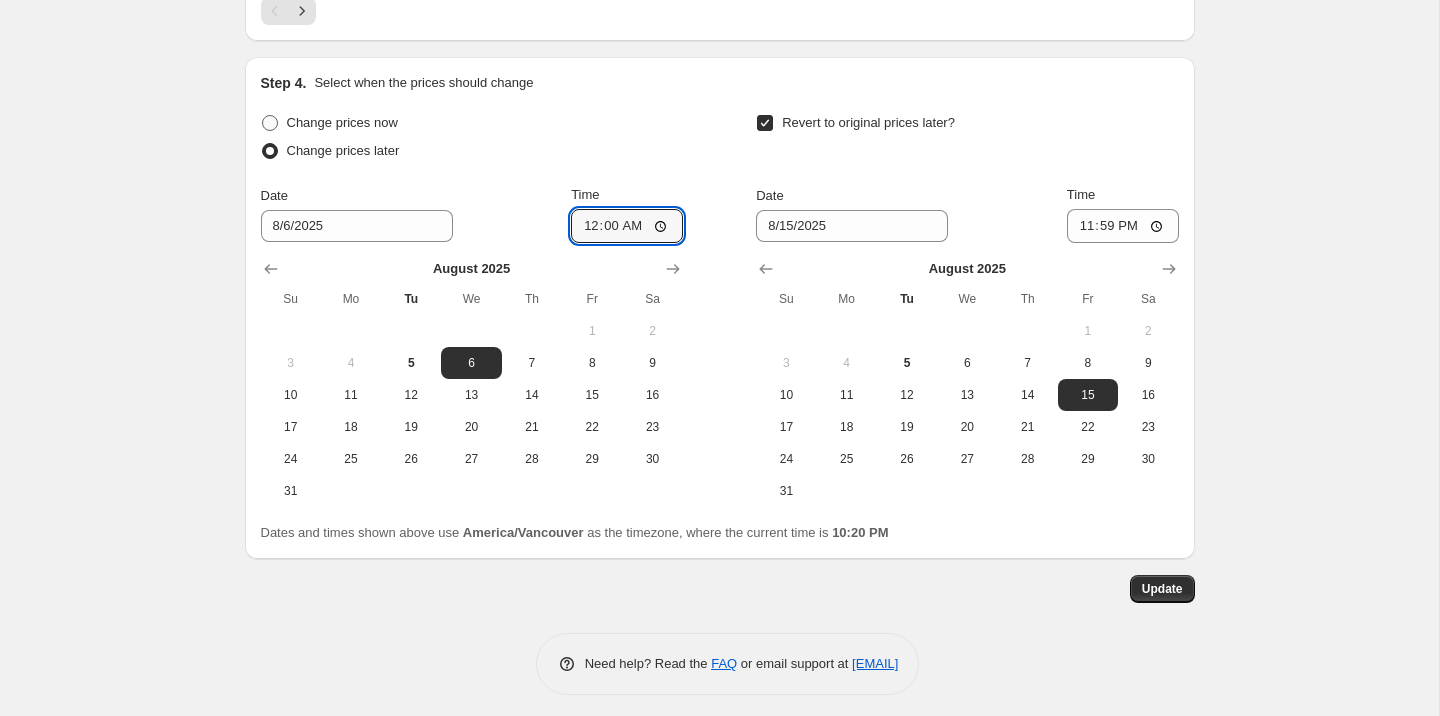 click on "Change prices now" at bounding box center (329, 123) 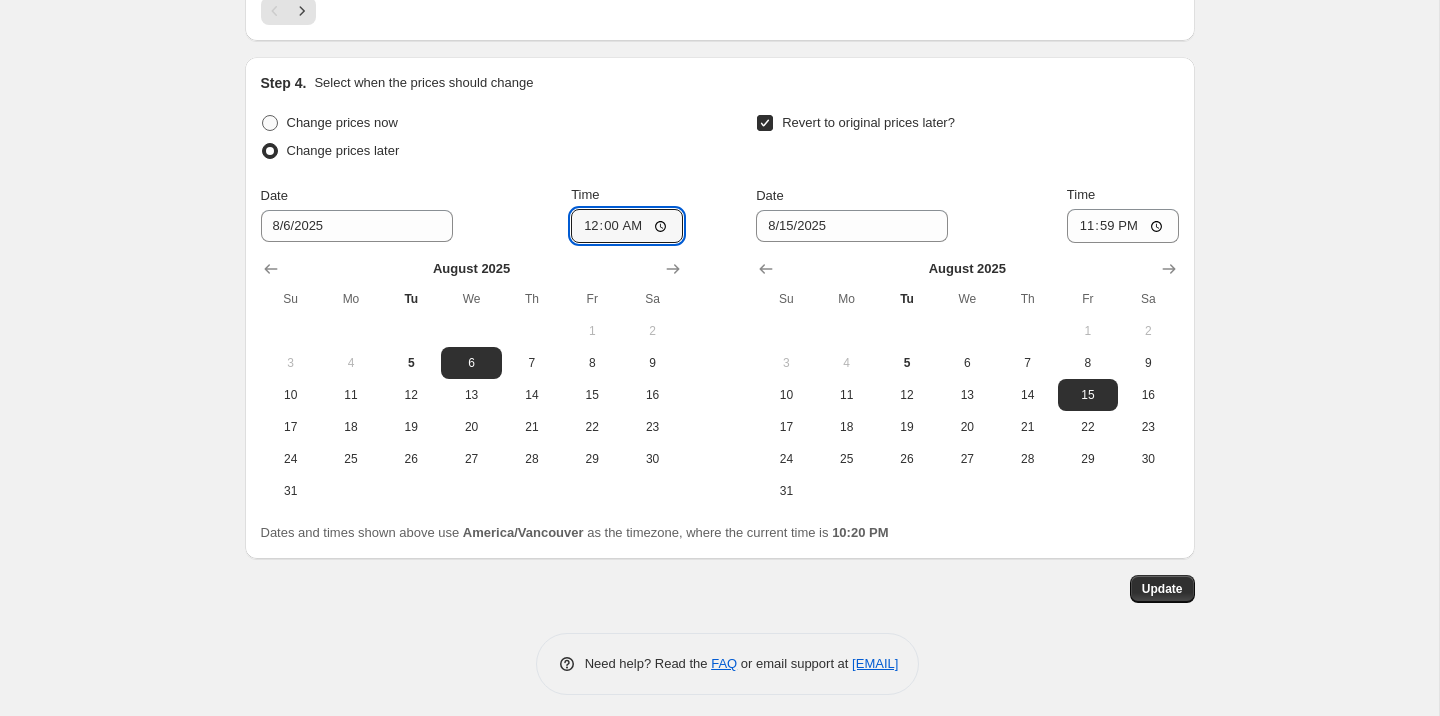 radio on "true" 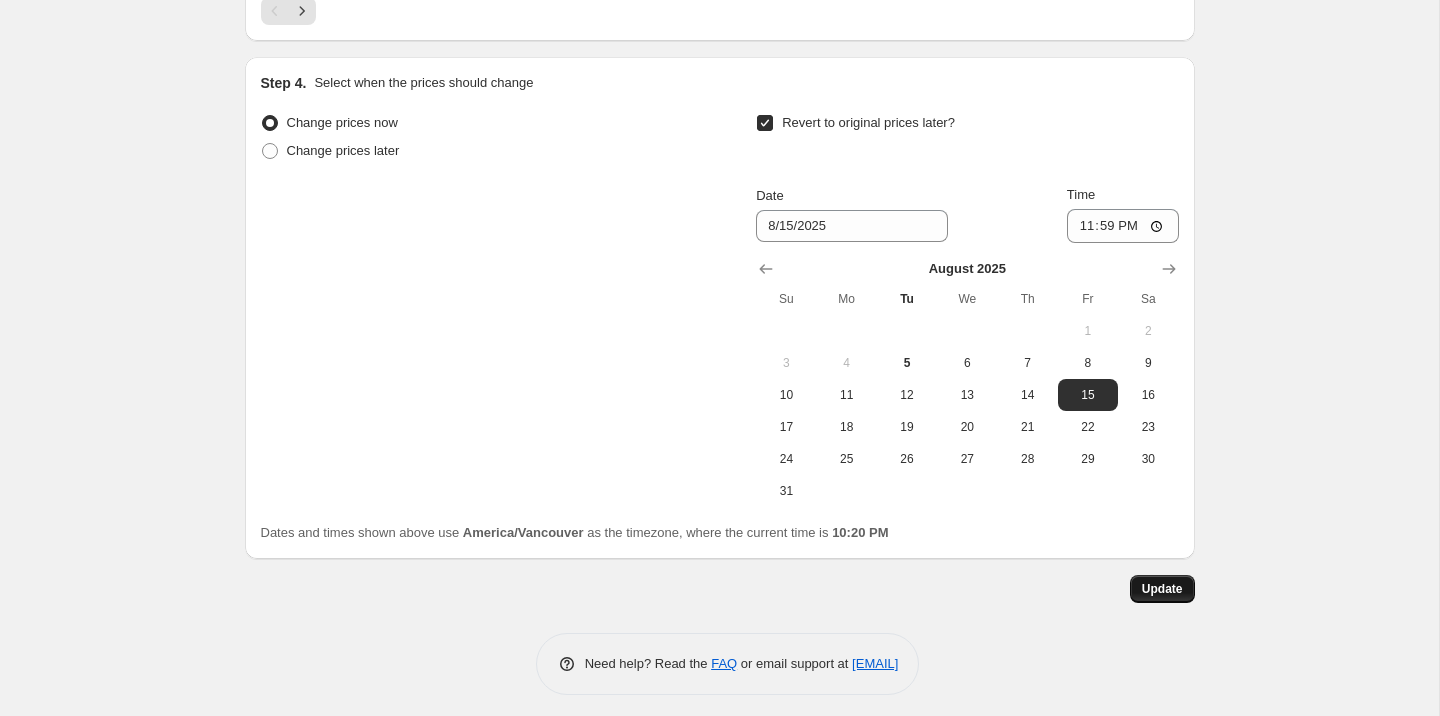 click on "Update" at bounding box center (1162, 589) 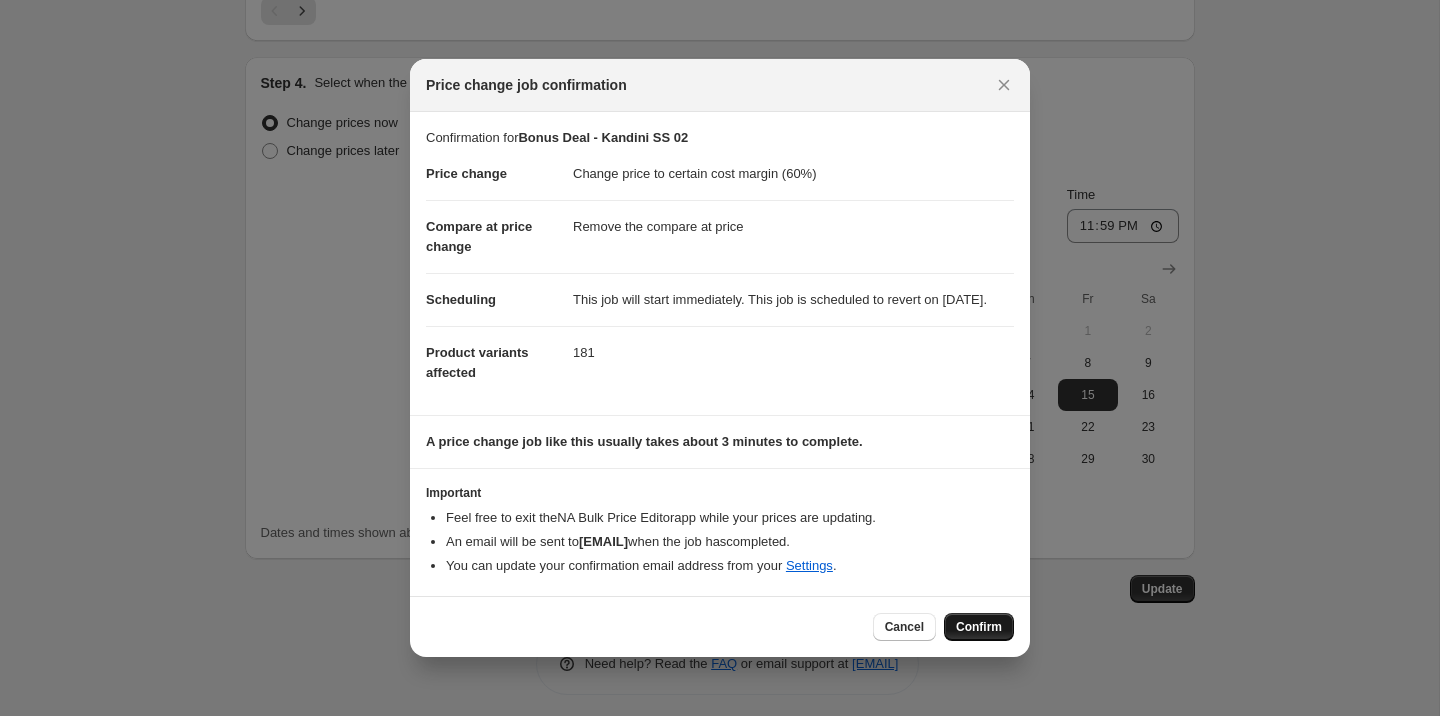 click on "Confirm" at bounding box center (979, 627) 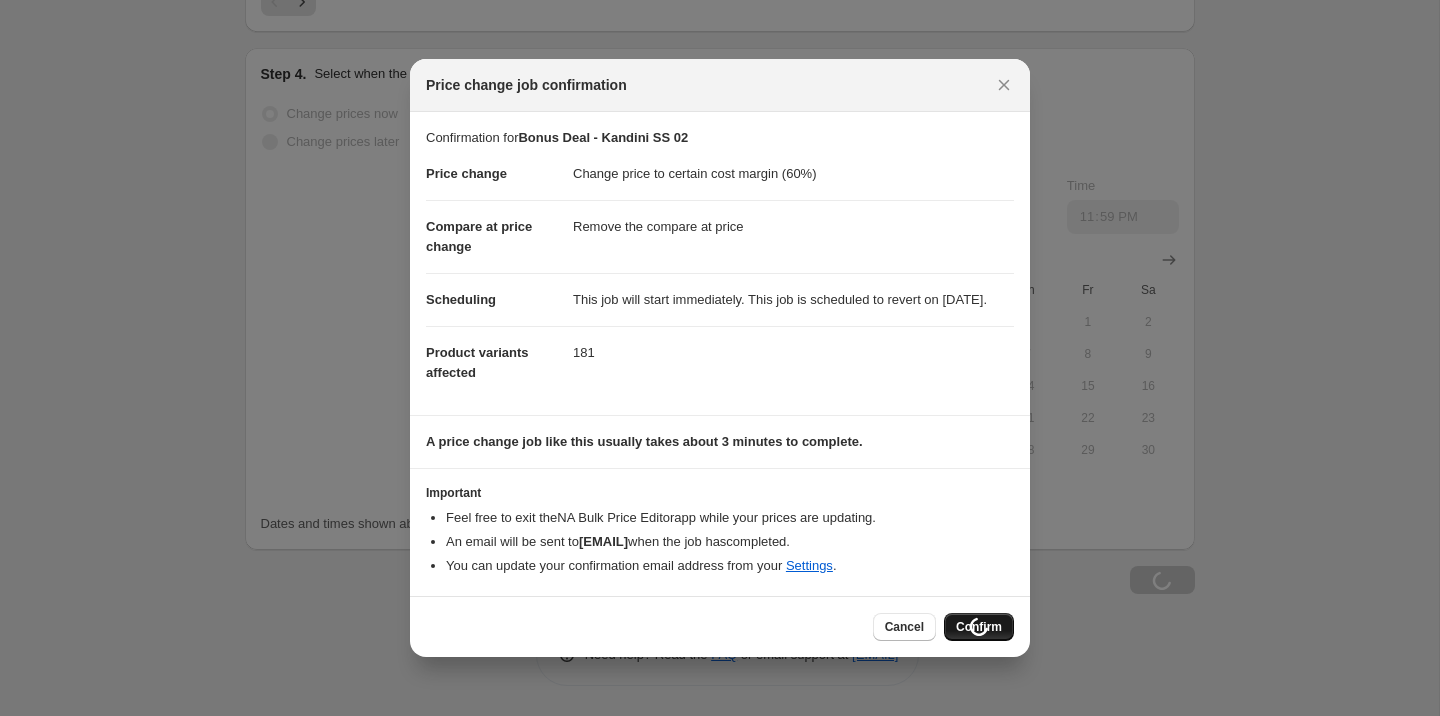scroll, scrollTop: 2215, scrollLeft: 0, axis: vertical 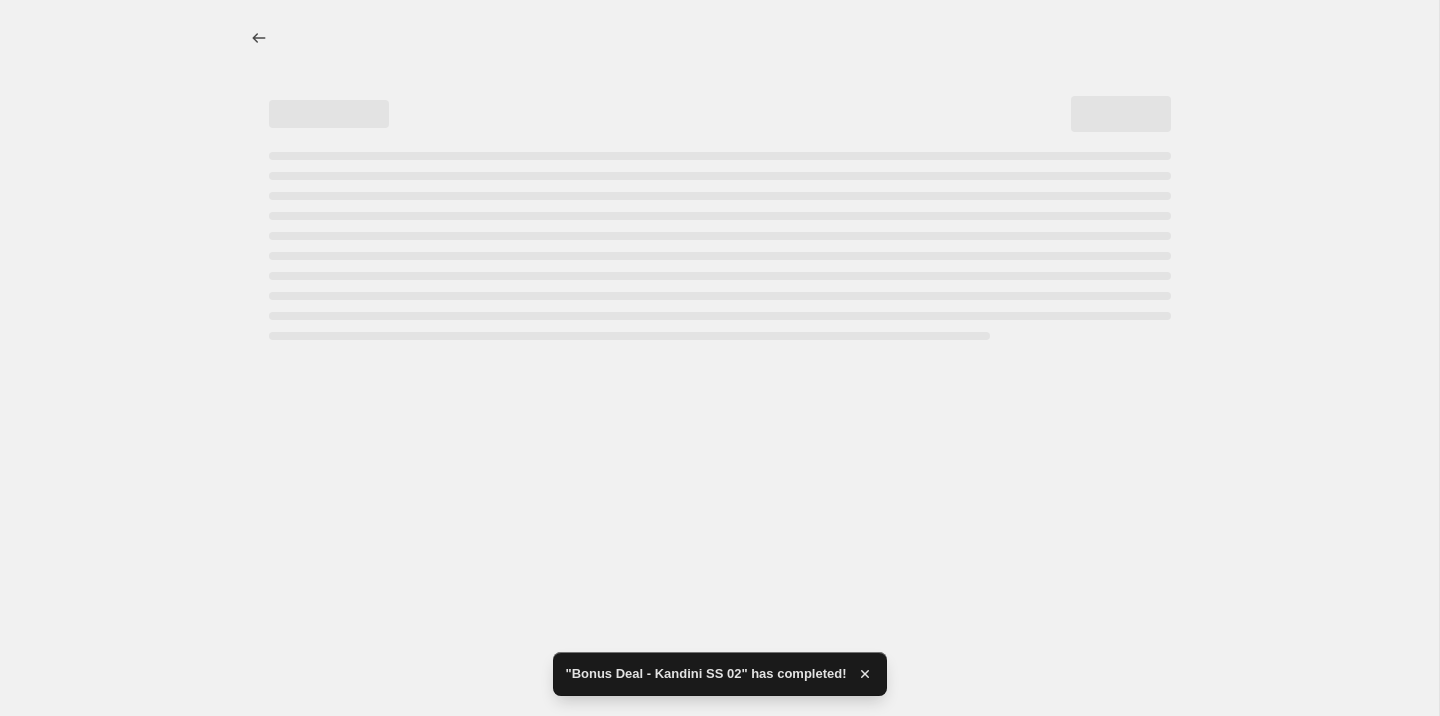 select on "margin" 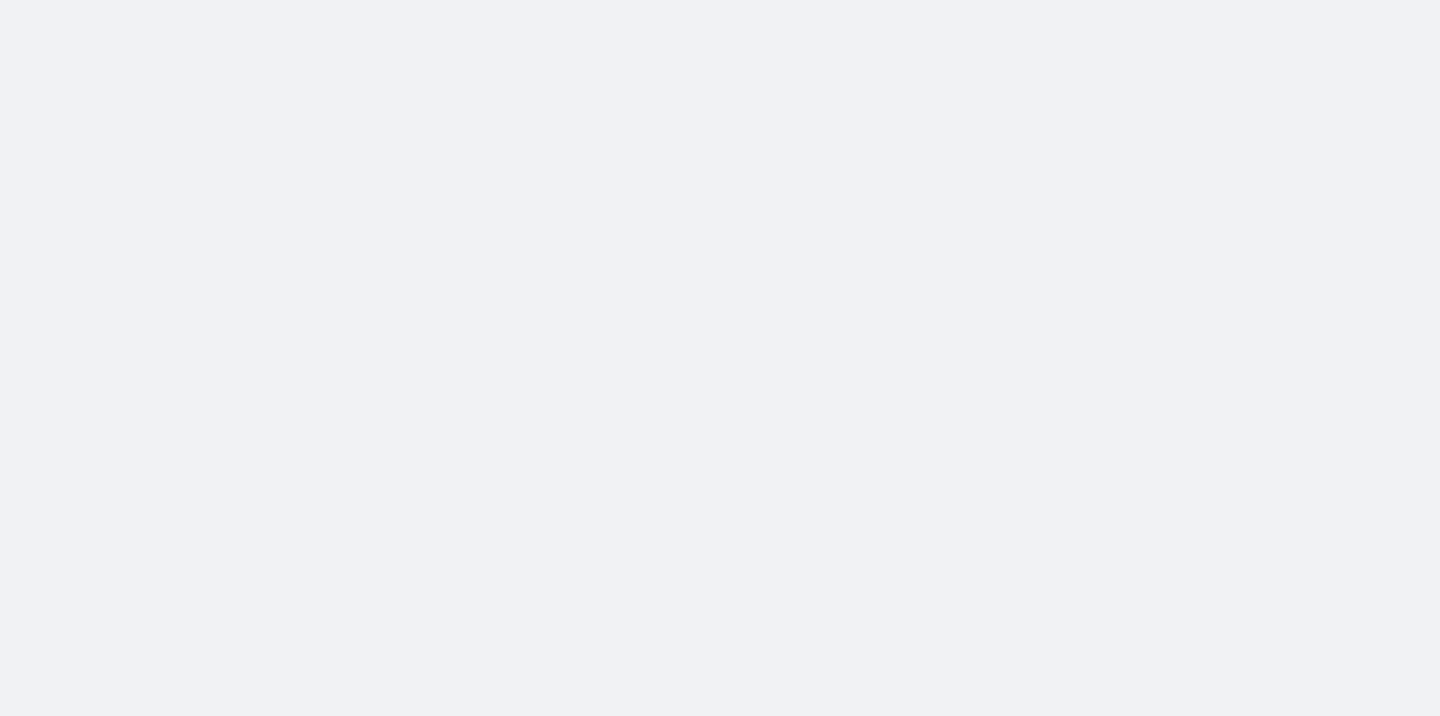 scroll, scrollTop: 0, scrollLeft: 0, axis: both 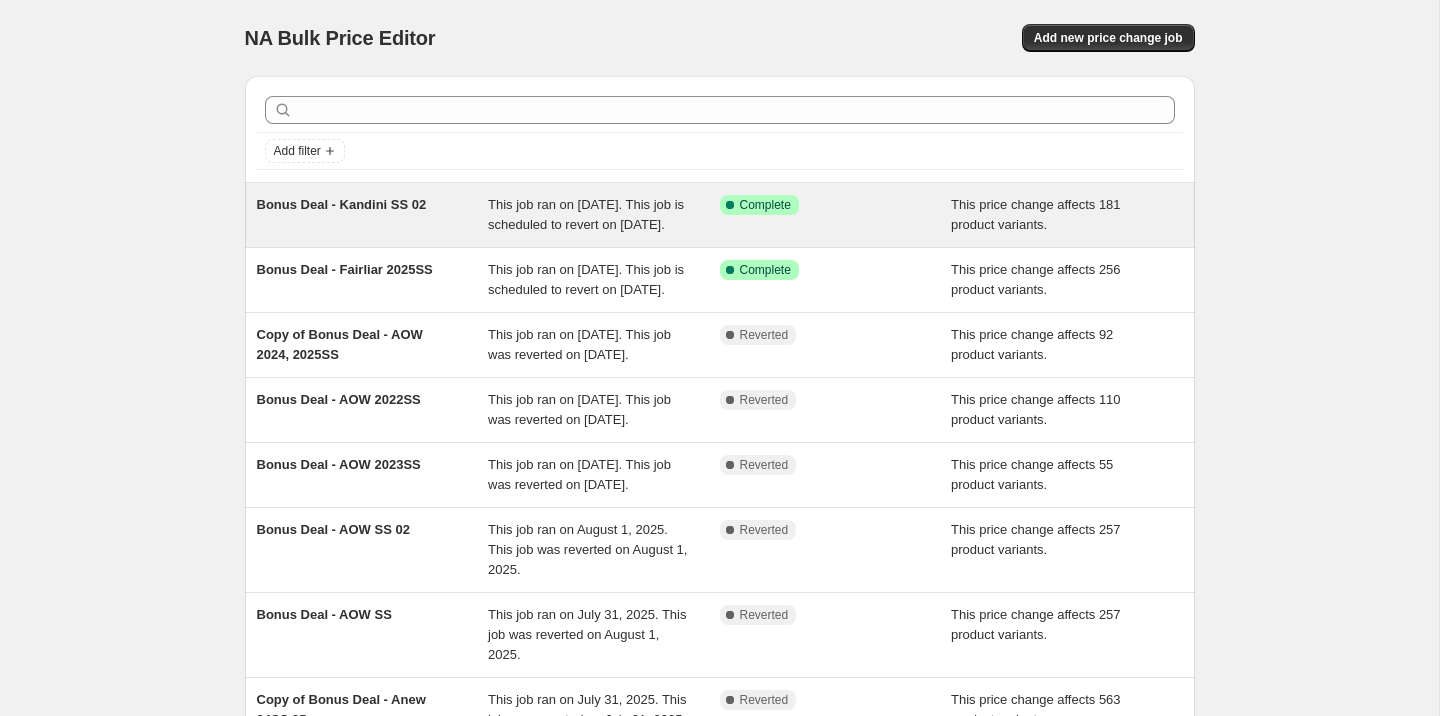 click on "Bonus Deal - Kandini SS 02" at bounding box center [373, 215] 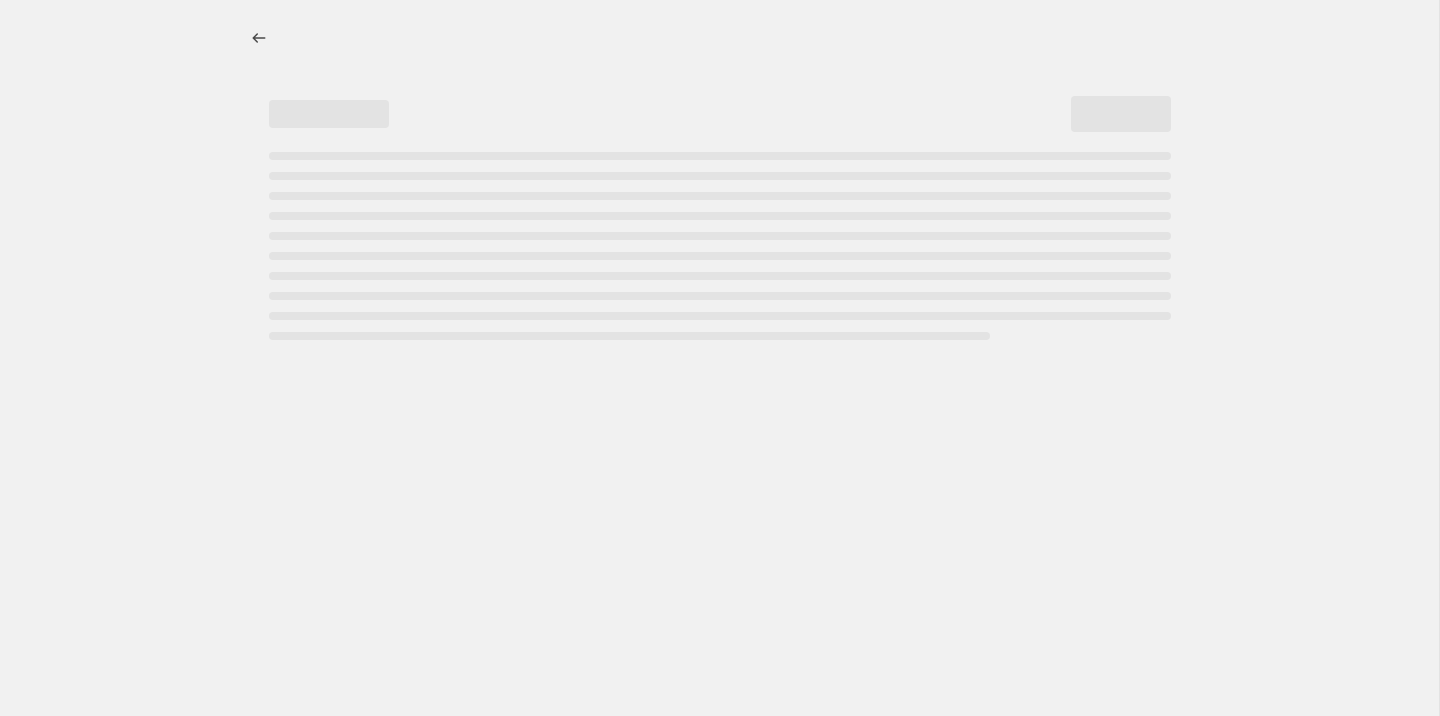 select on "margin" 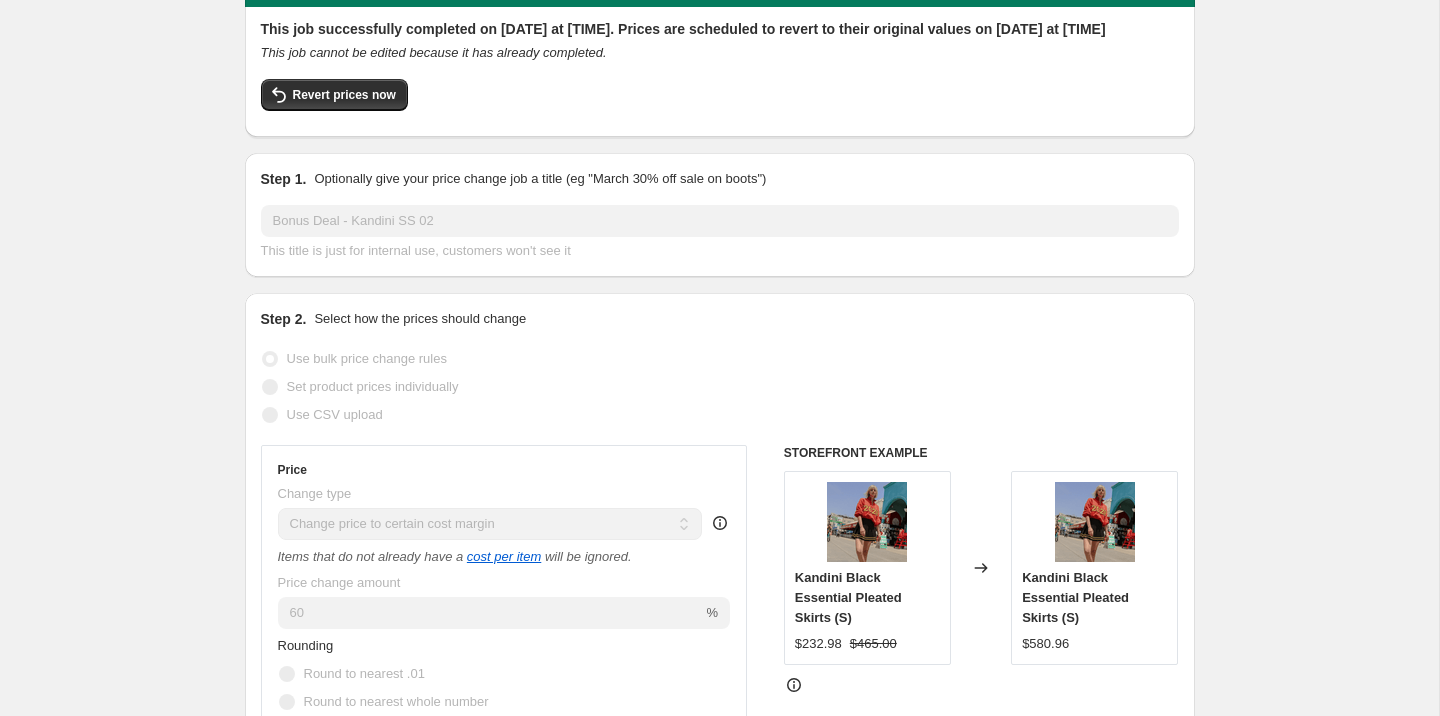 scroll, scrollTop: 0, scrollLeft: 0, axis: both 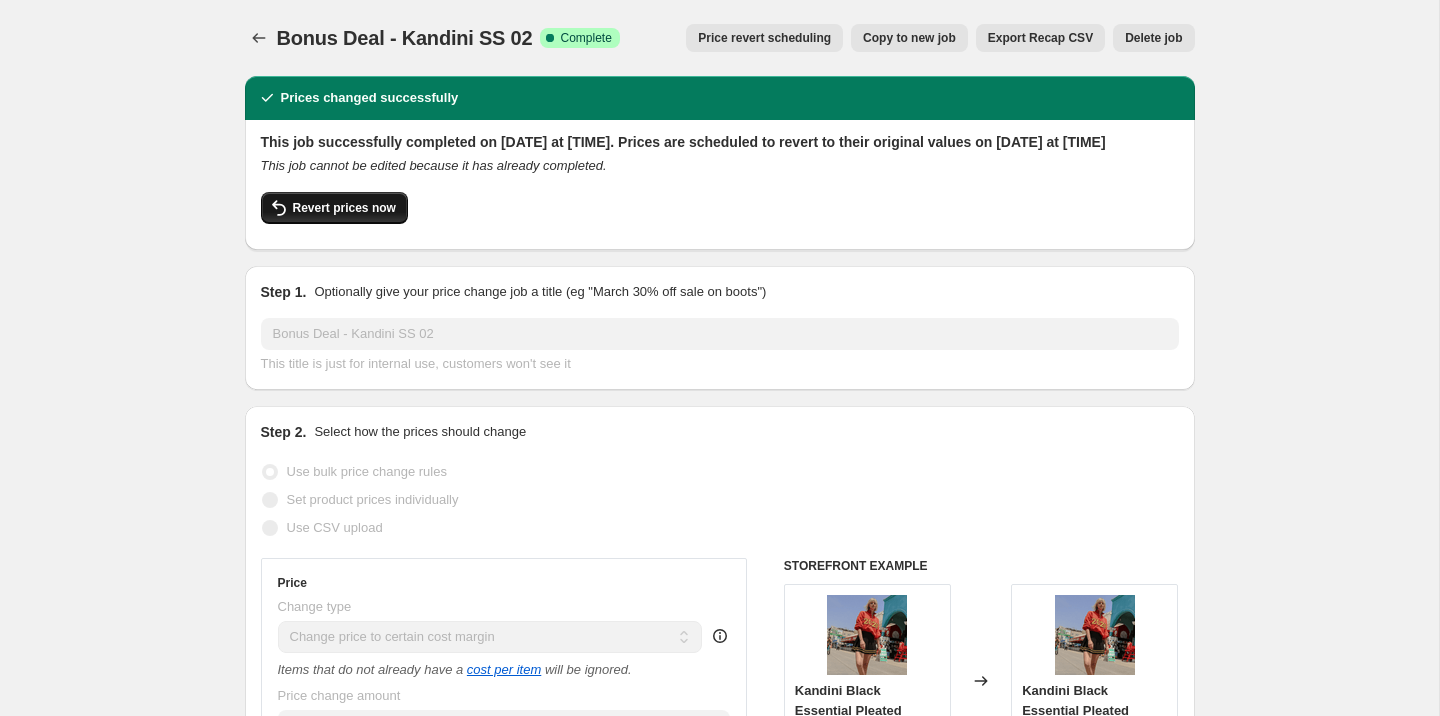 click on "Revert prices now" at bounding box center (344, 208) 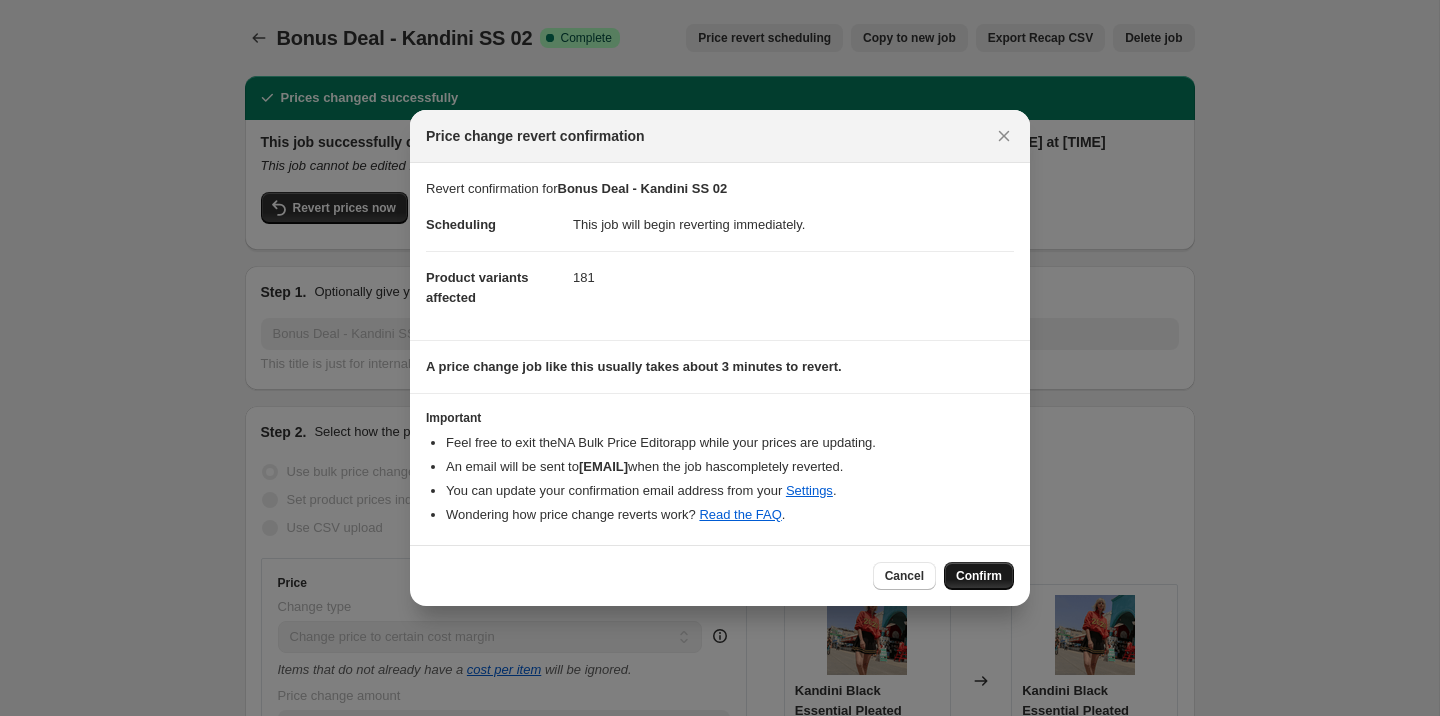 click on "Confirm" at bounding box center (979, 576) 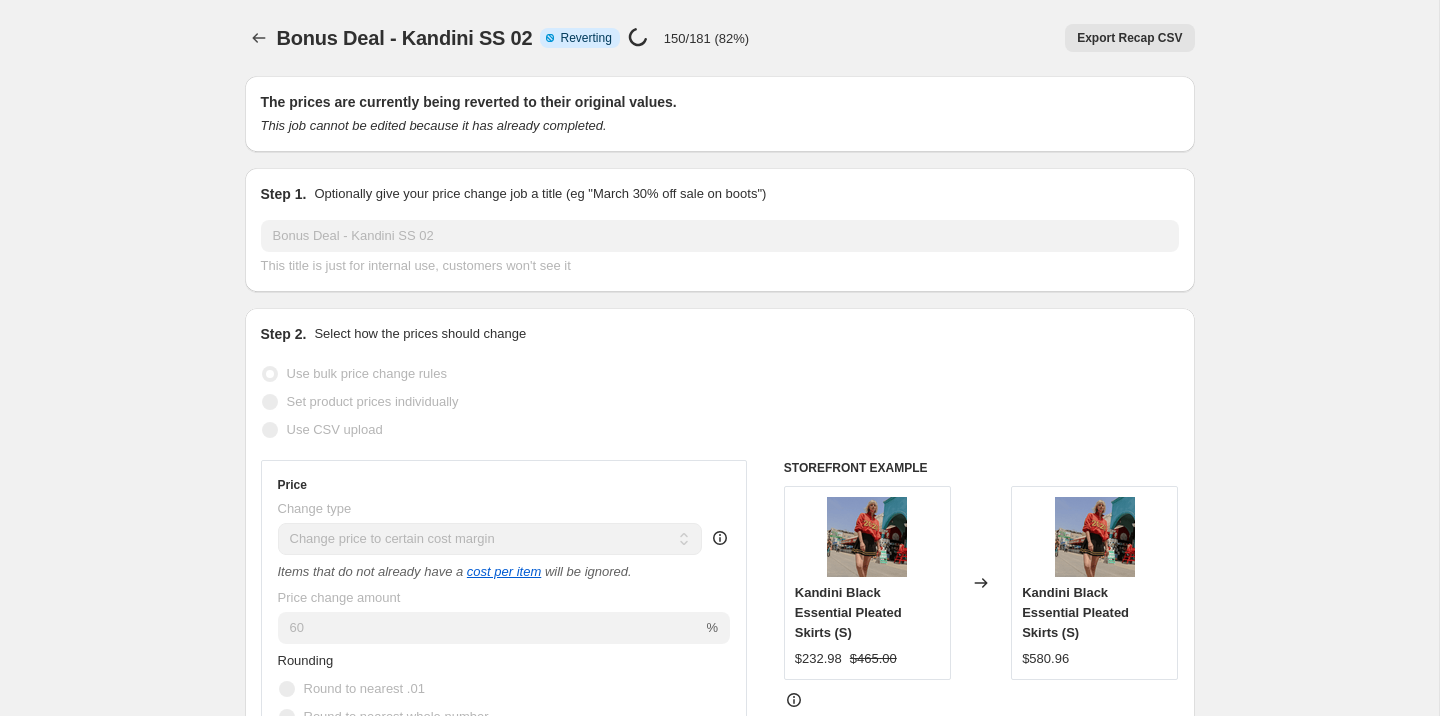 select on "margin" 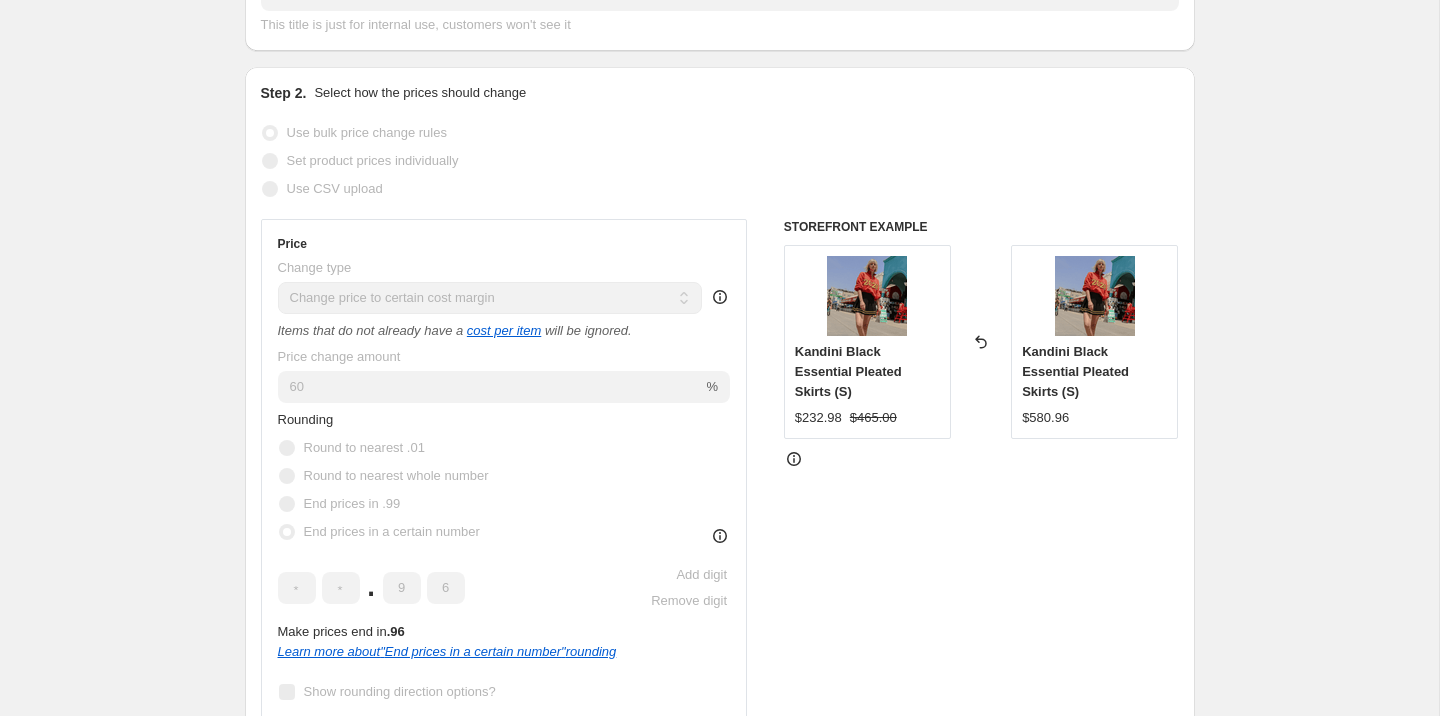 scroll, scrollTop: 0, scrollLeft: 0, axis: both 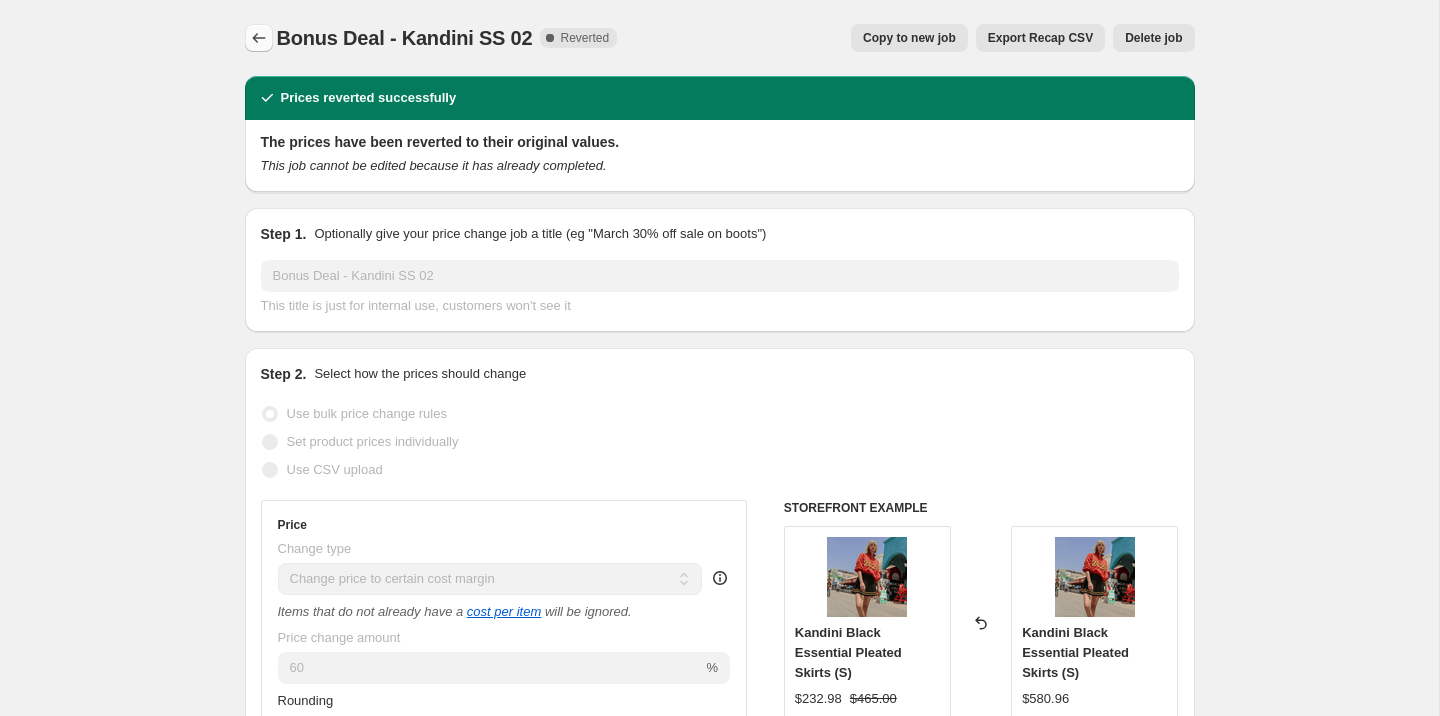 click 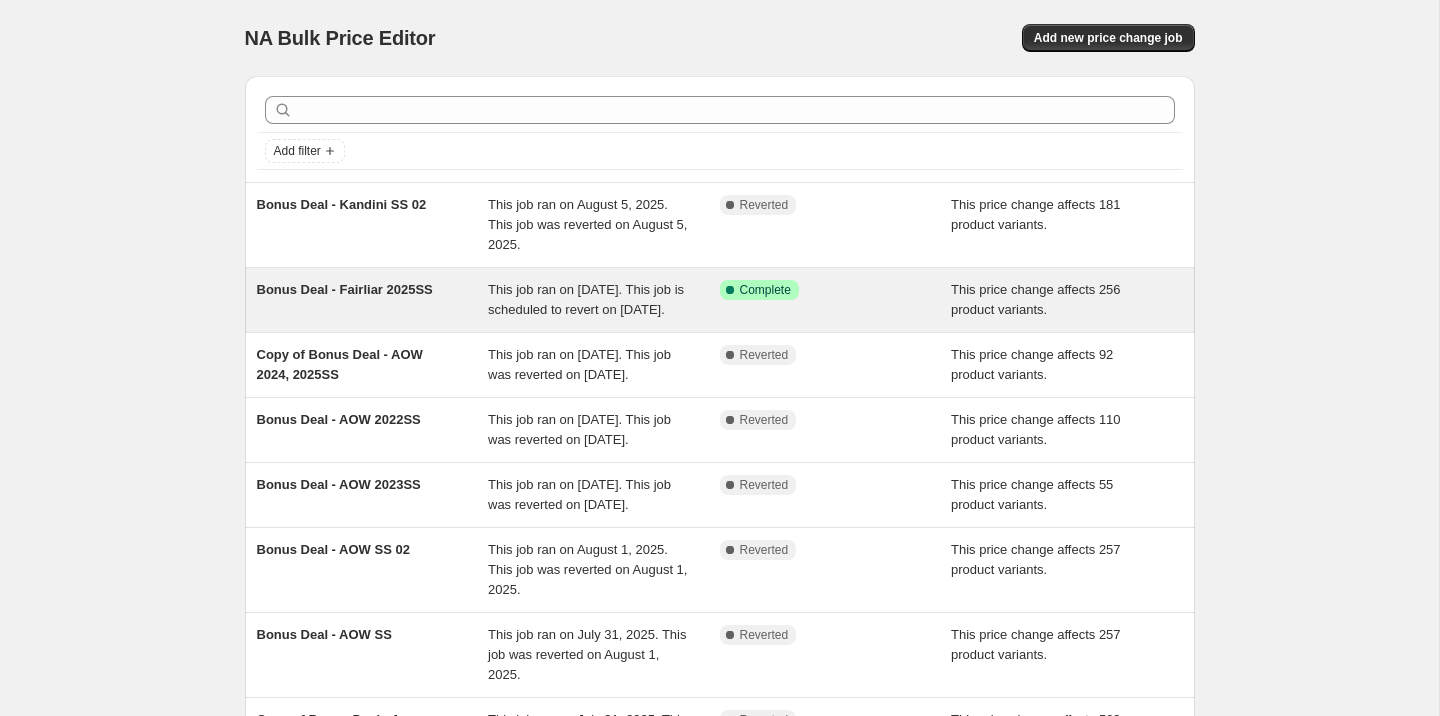 click on "Bonus Deal - Fairliar 2025SS" at bounding box center [345, 289] 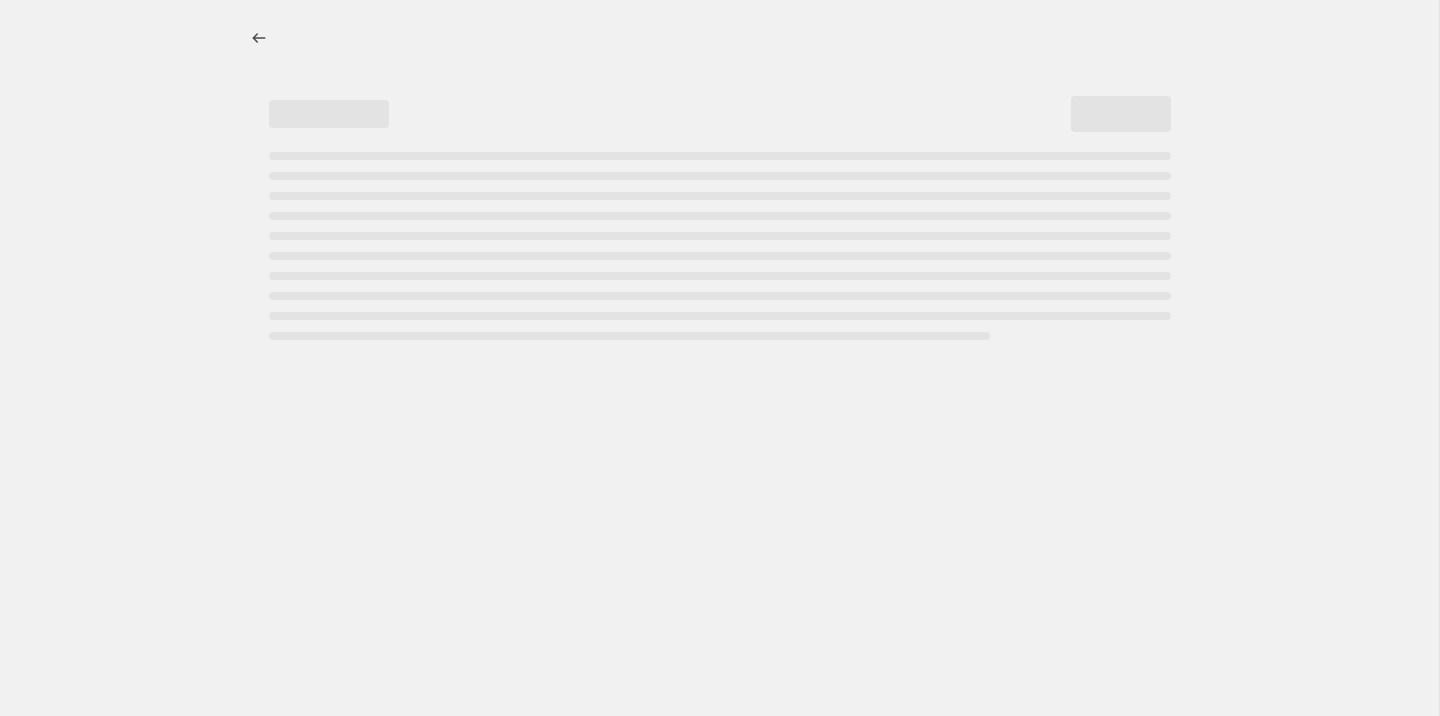 select on "margin" 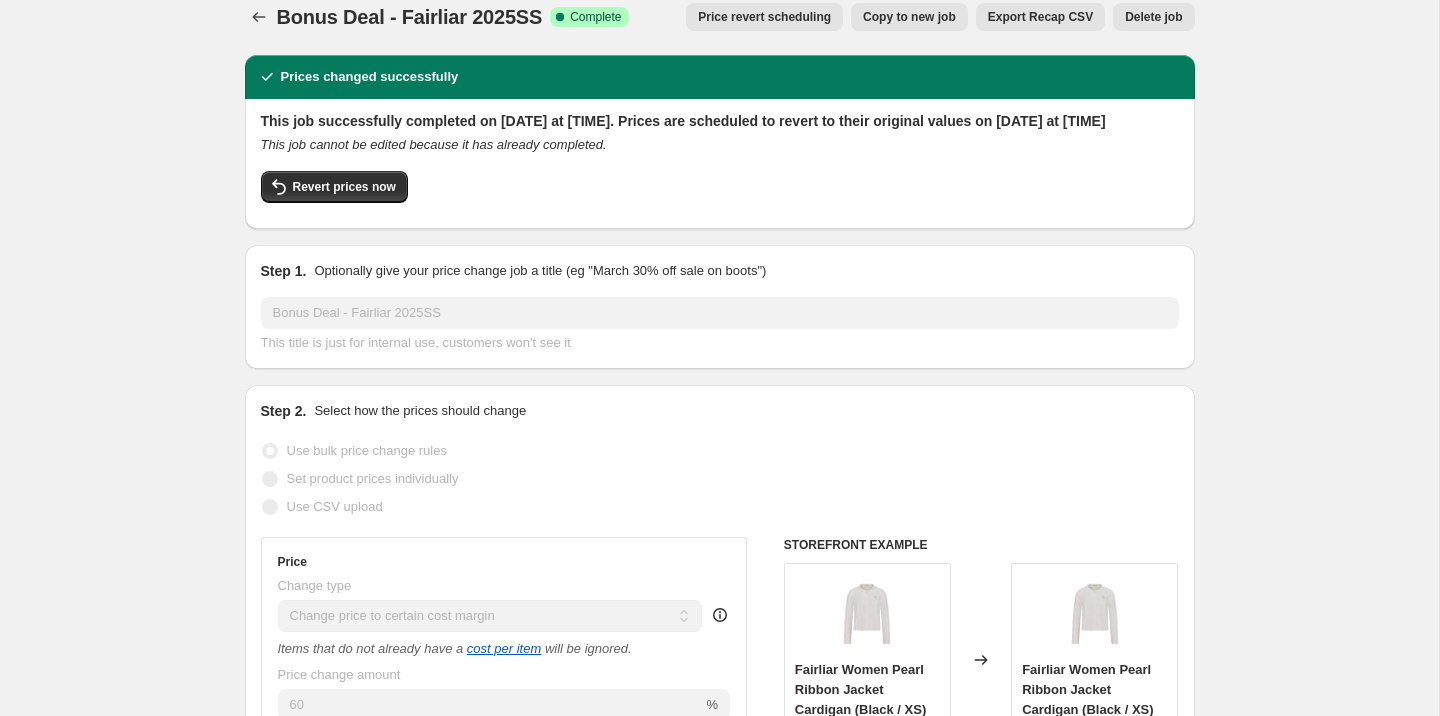 scroll, scrollTop: 0, scrollLeft: 0, axis: both 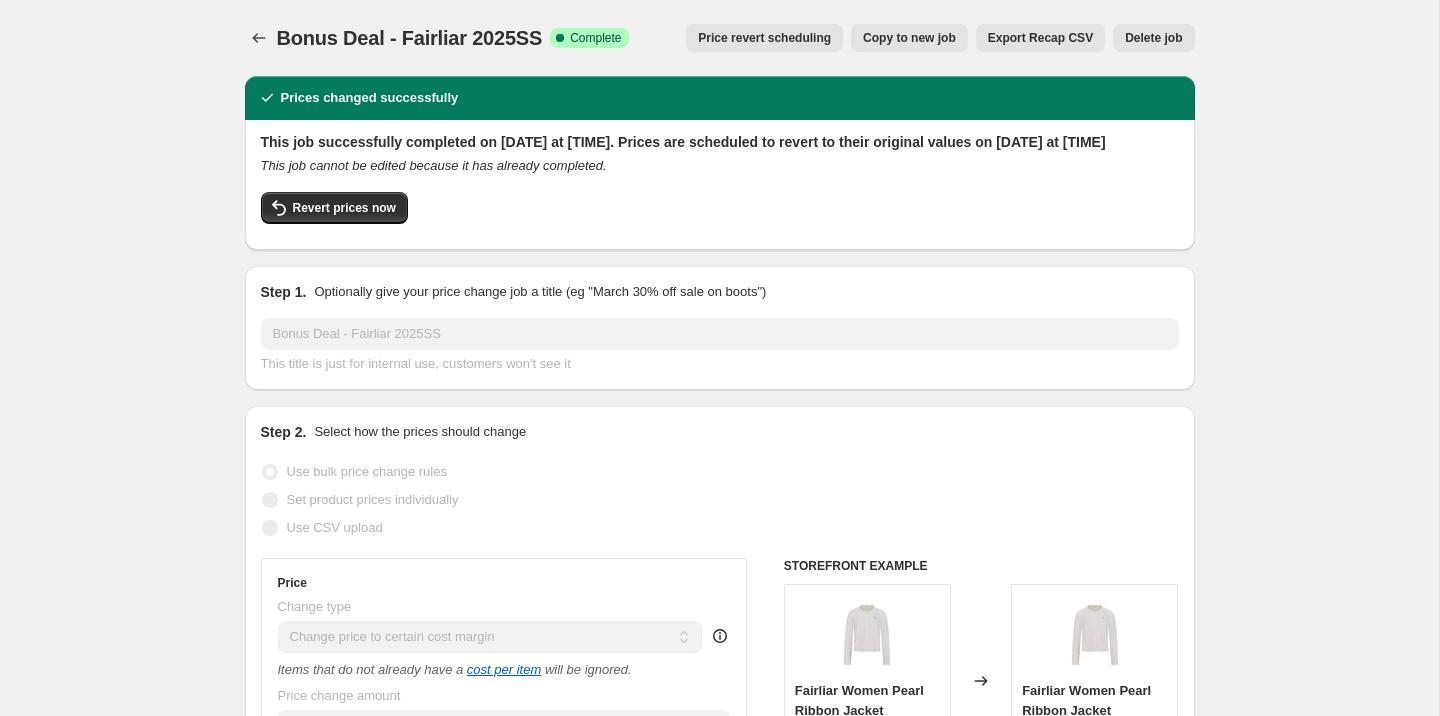 click on "Delete job" at bounding box center [1153, 38] 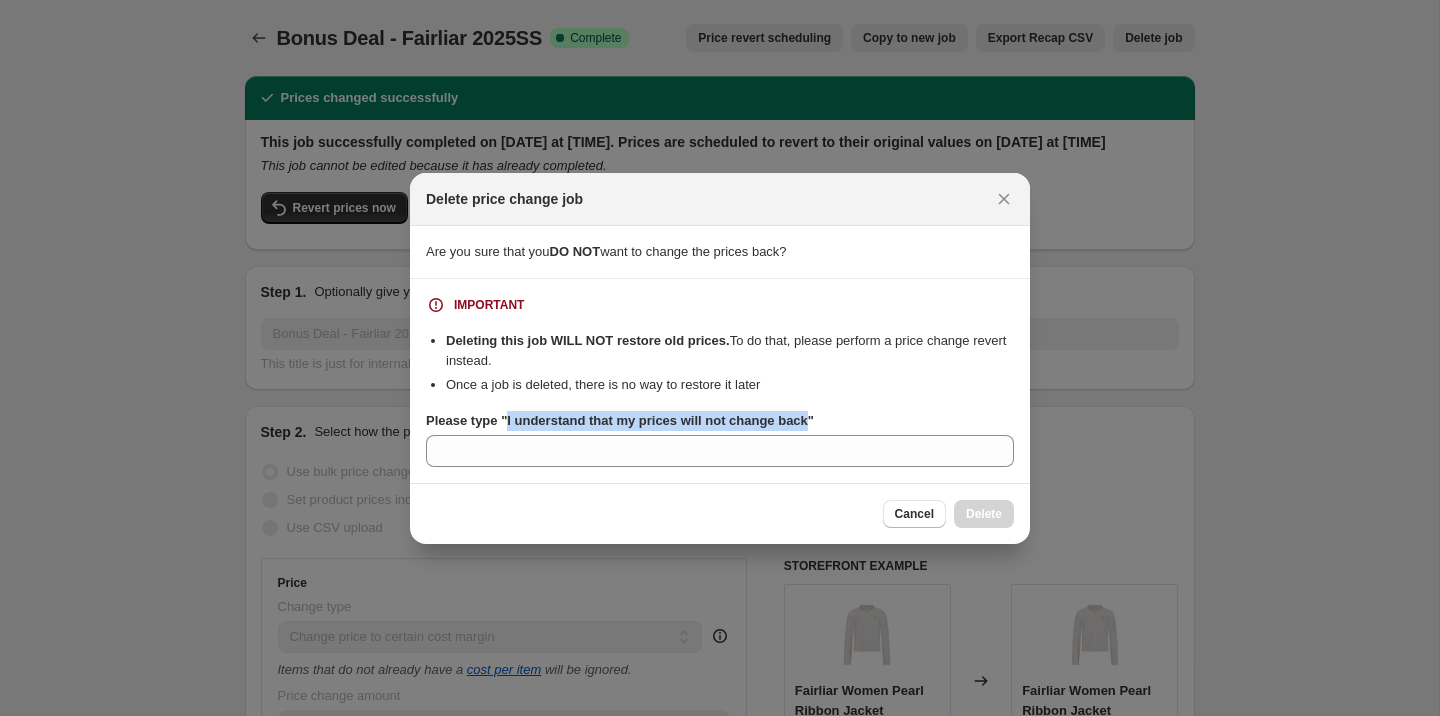 drag, startPoint x: 823, startPoint y: 423, endPoint x: 510, endPoint y: 427, distance: 313.02554 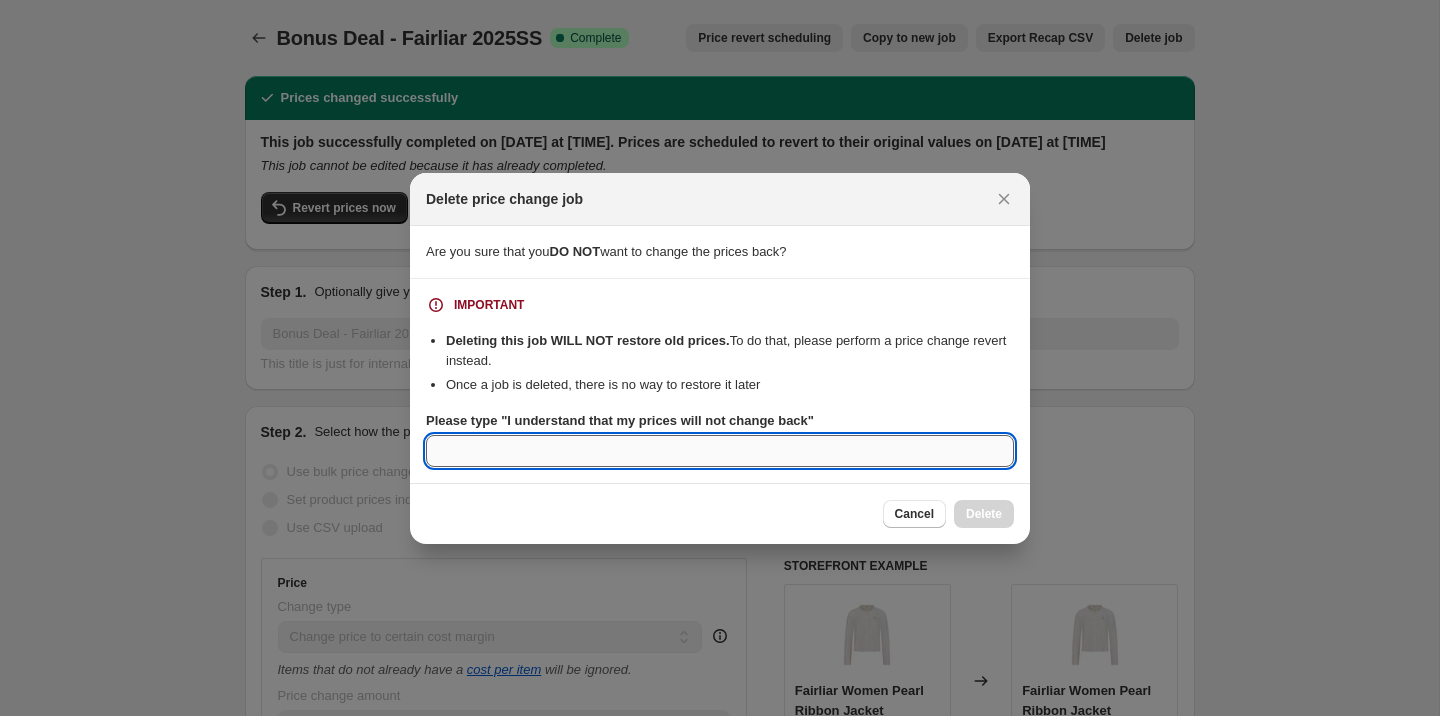 click on "Please type "I understand that my prices will not change back"" at bounding box center [720, 451] 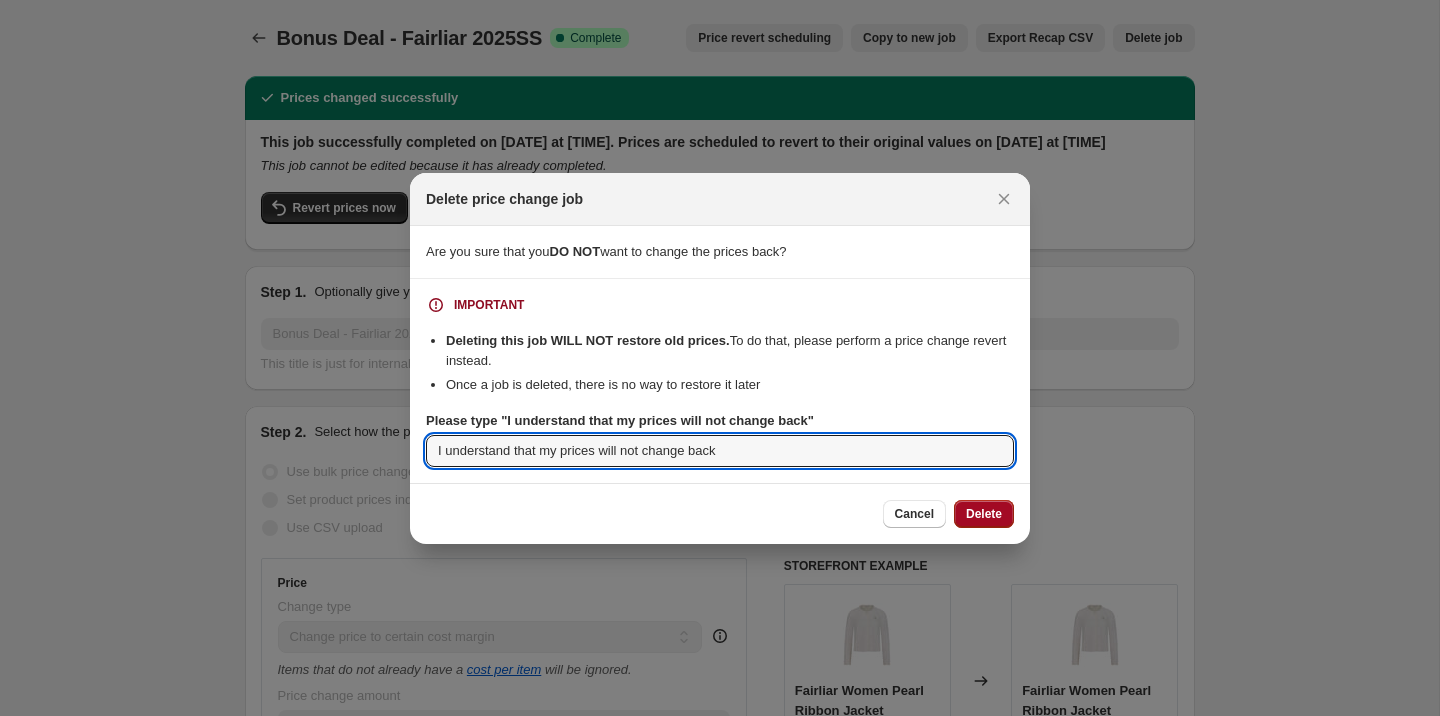 type on "I understand that my prices will not change back" 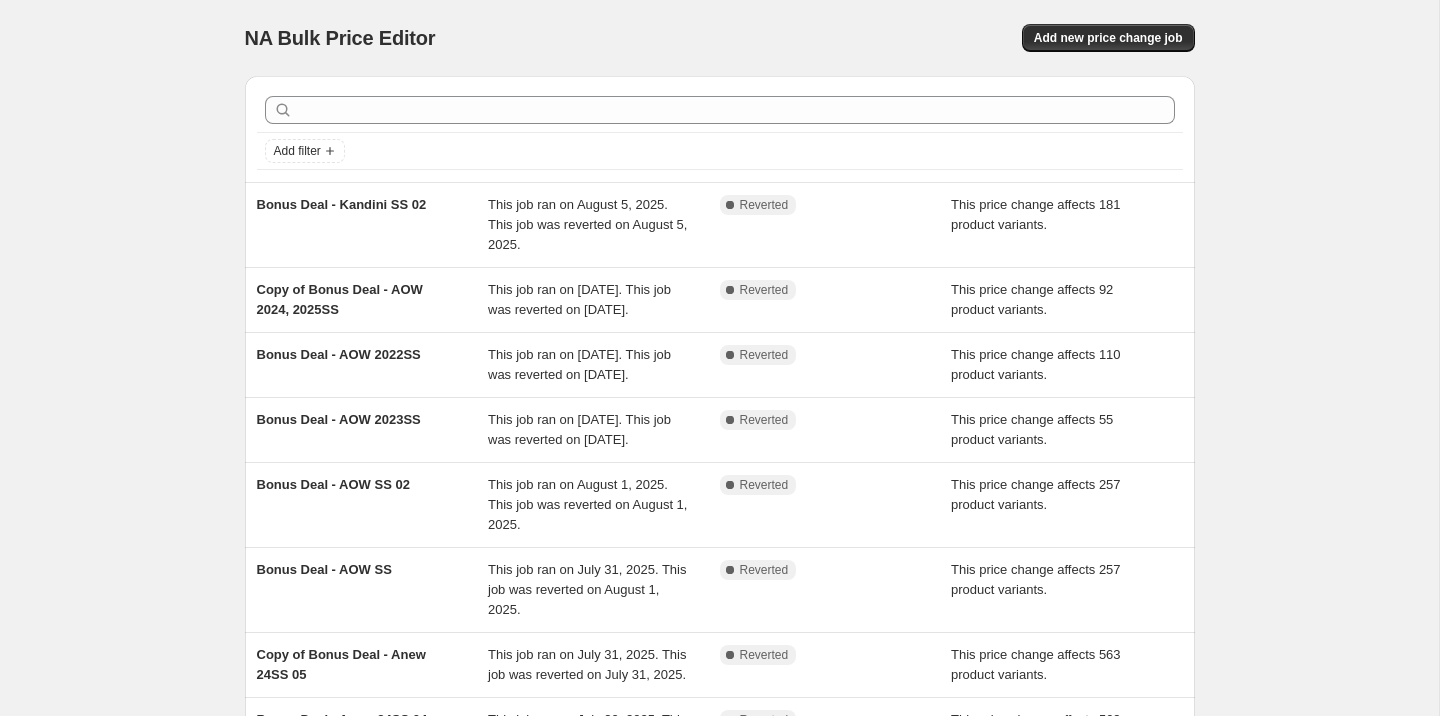 drag, startPoint x: 1070, startPoint y: 41, endPoint x: 836, endPoint y: 81, distance: 237.39418 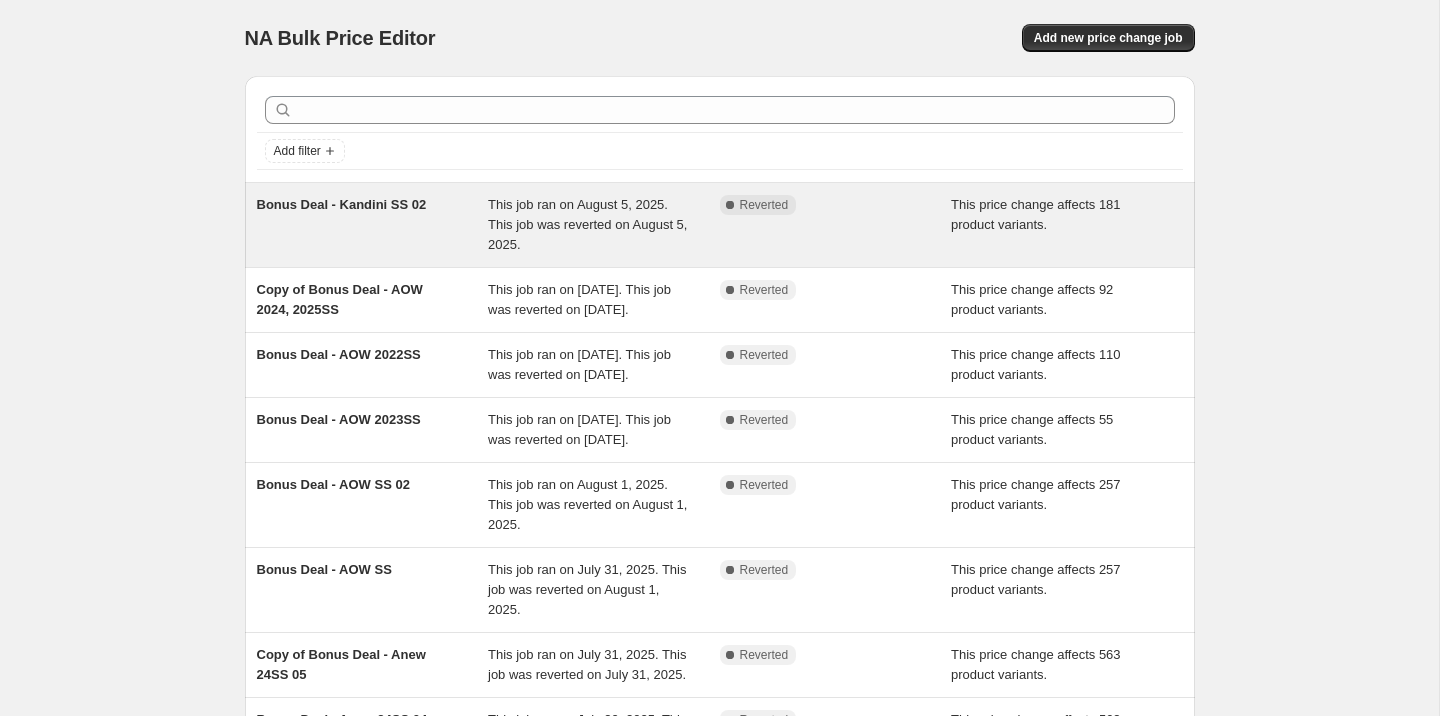 click on "This job ran on August 5, 2025. This job was reverted on August 5, 2025." at bounding box center (604, 225) 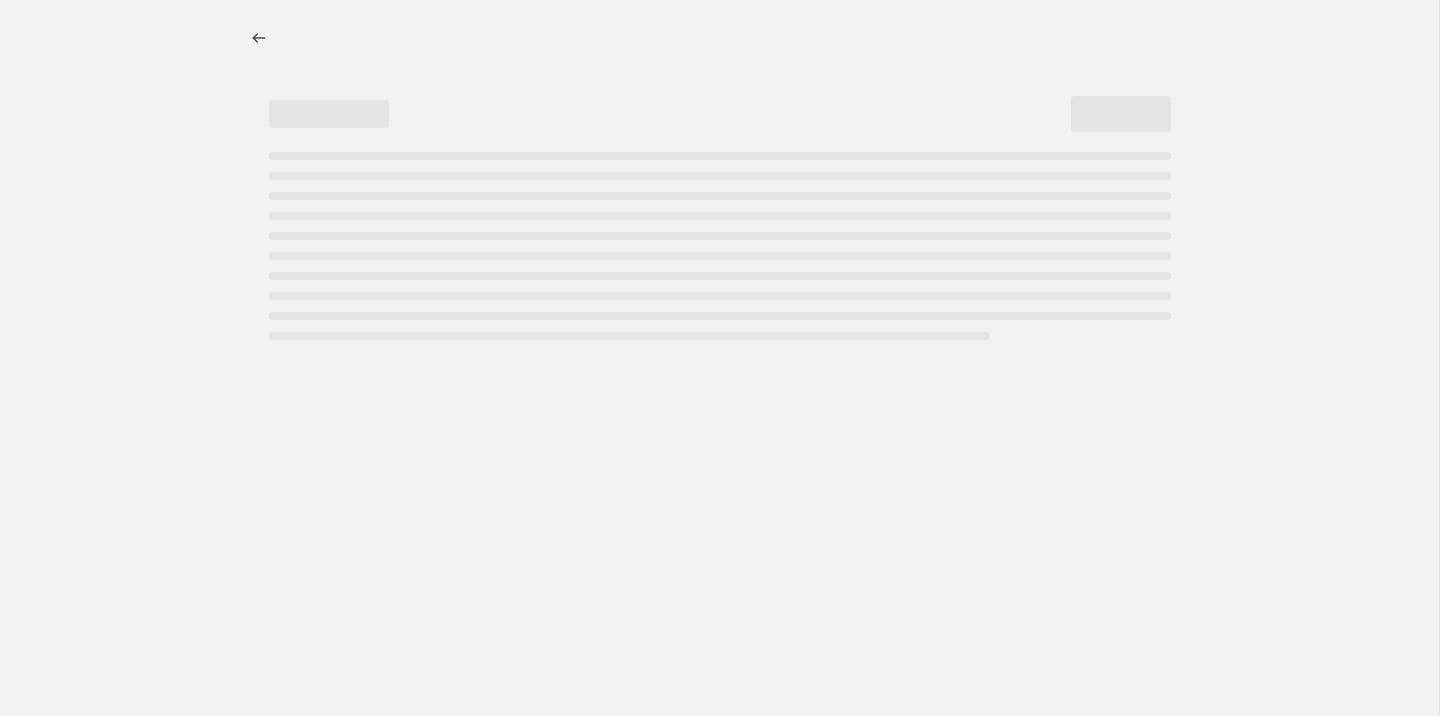 select on "margin" 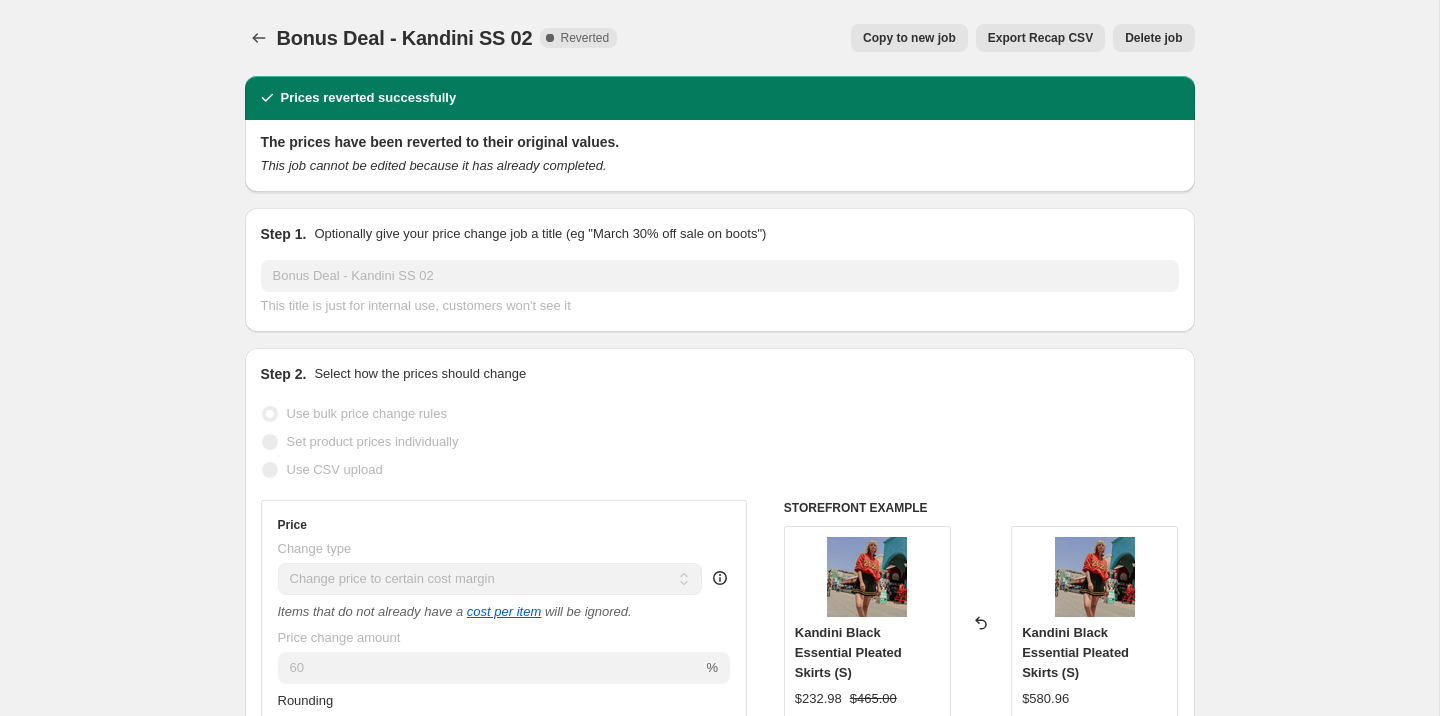click on "Copy to new job" at bounding box center [909, 38] 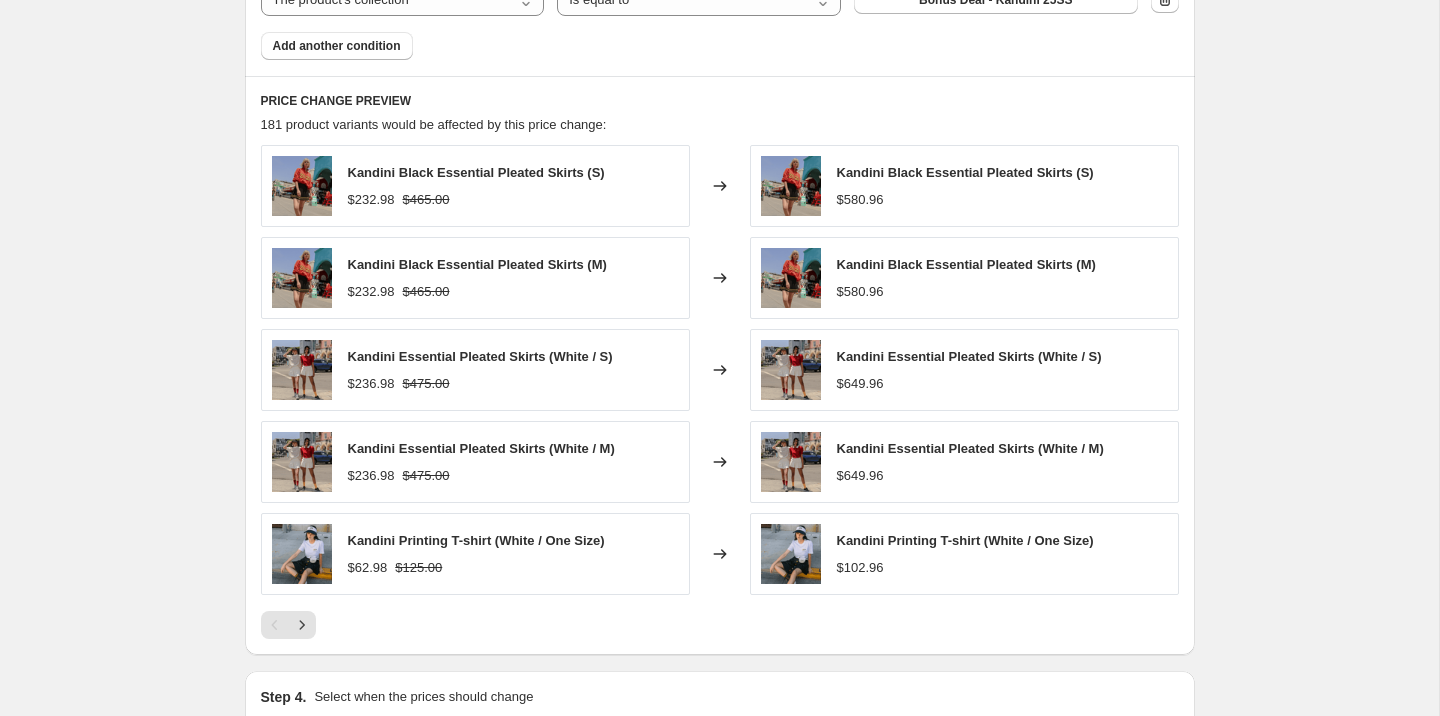 scroll, scrollTop: 1773, scrollLeft: 0, axis: vertical 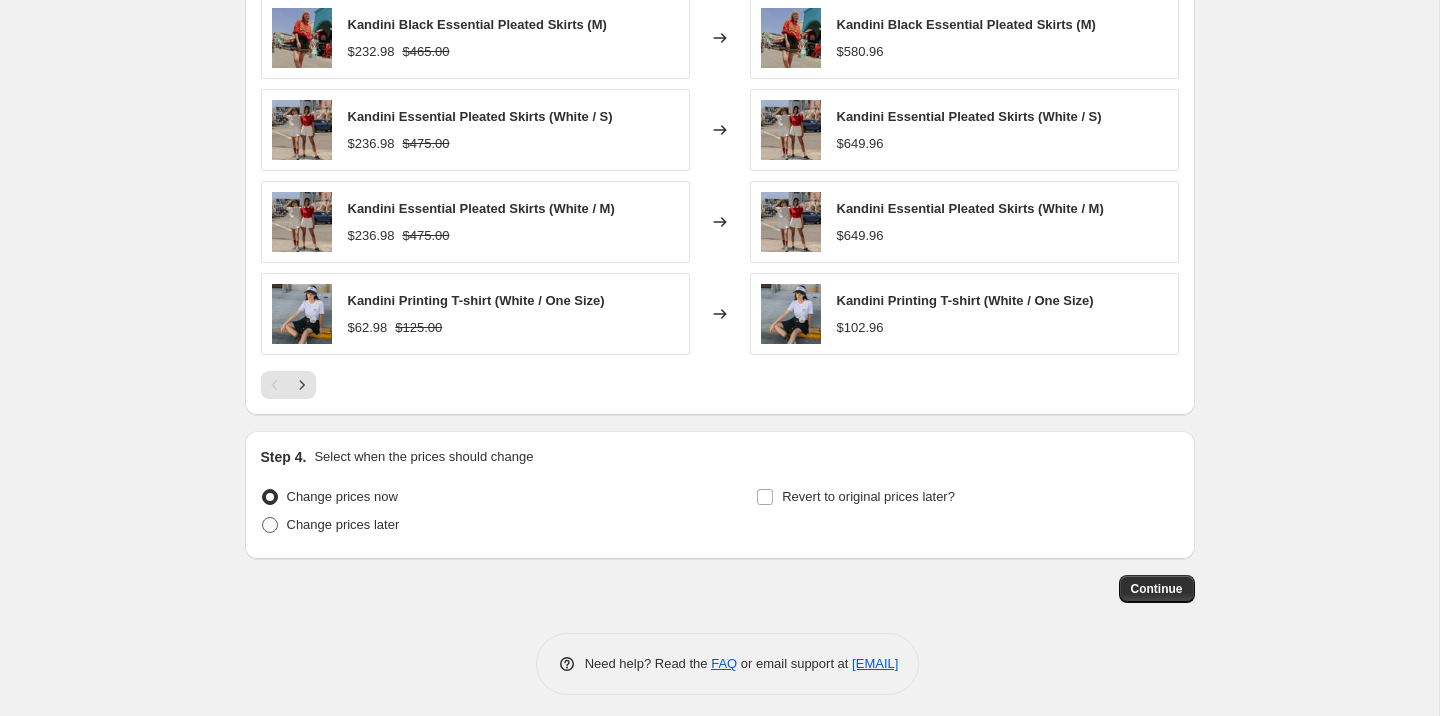 click on "Change prices later" at bounding box center [343, 524] 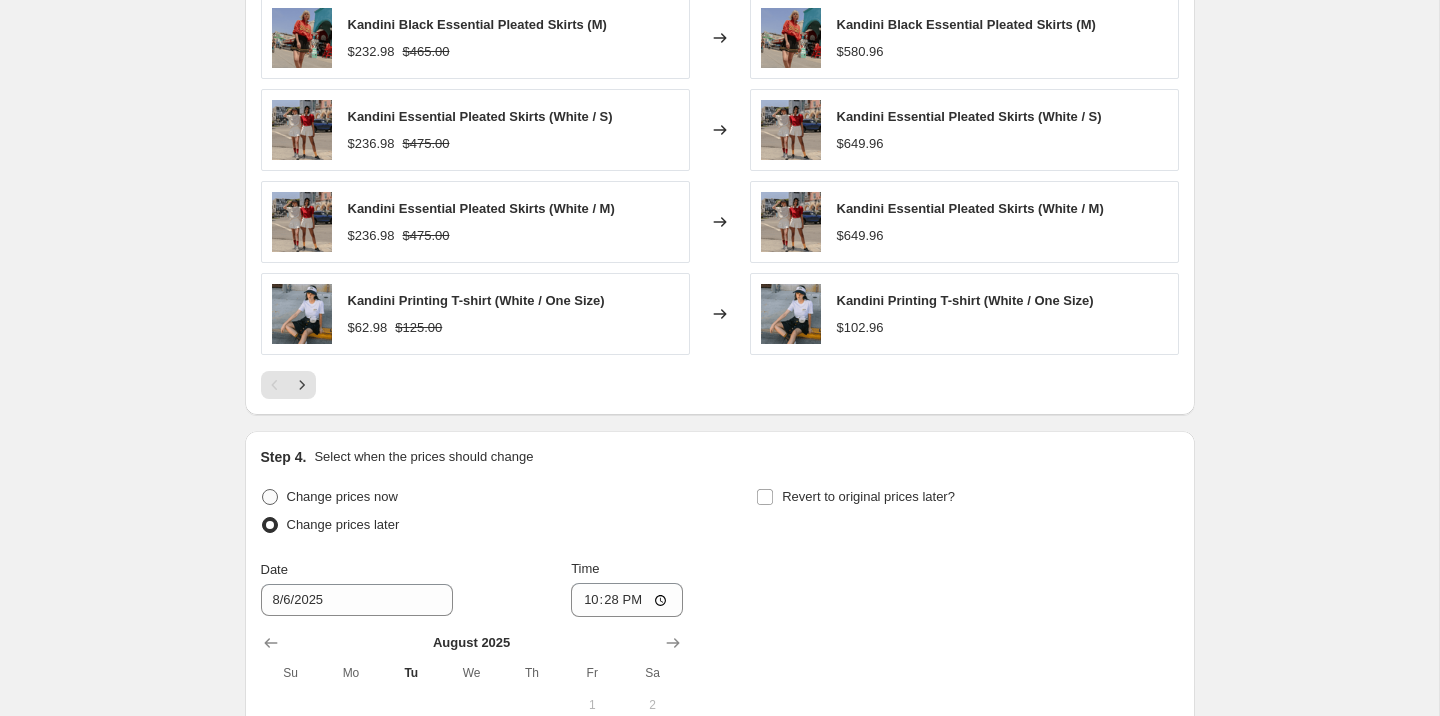click on "Change prices now" at bounding box center [342, 496] 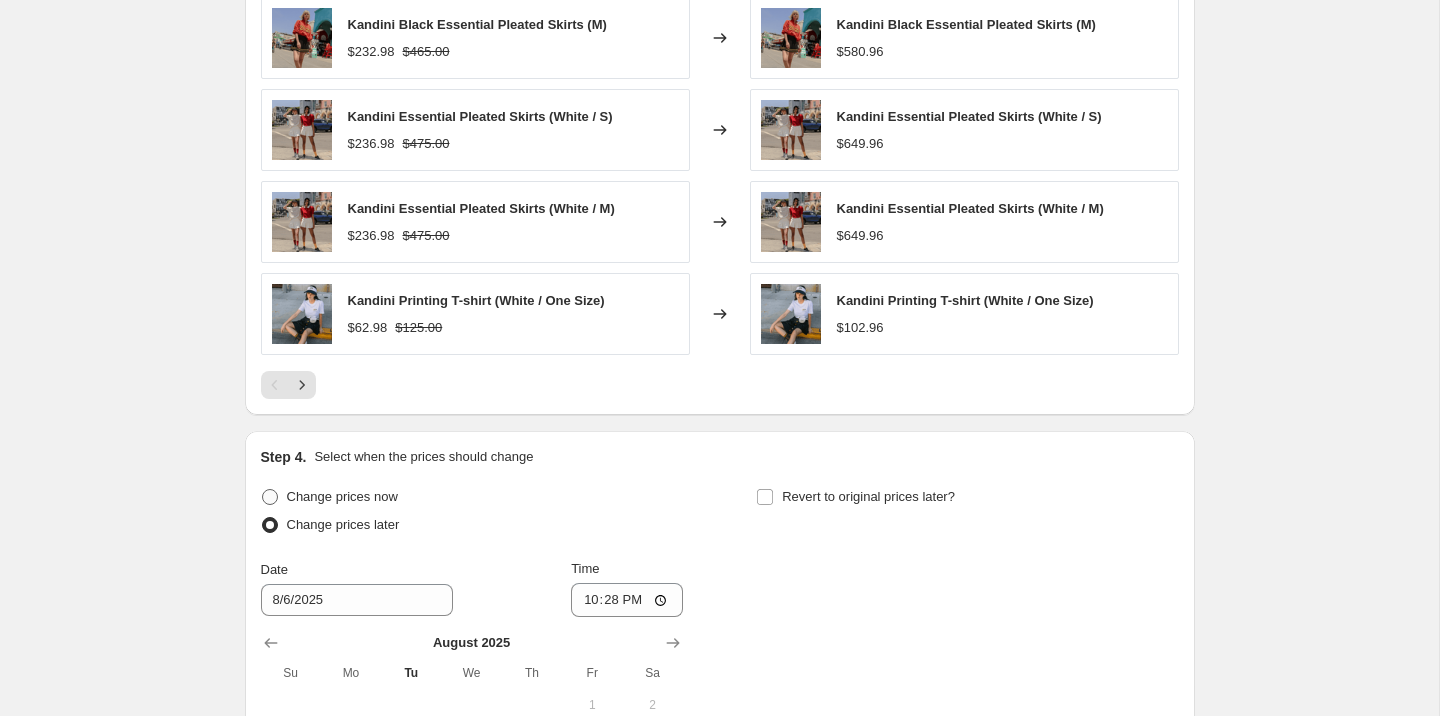 radio on "true" 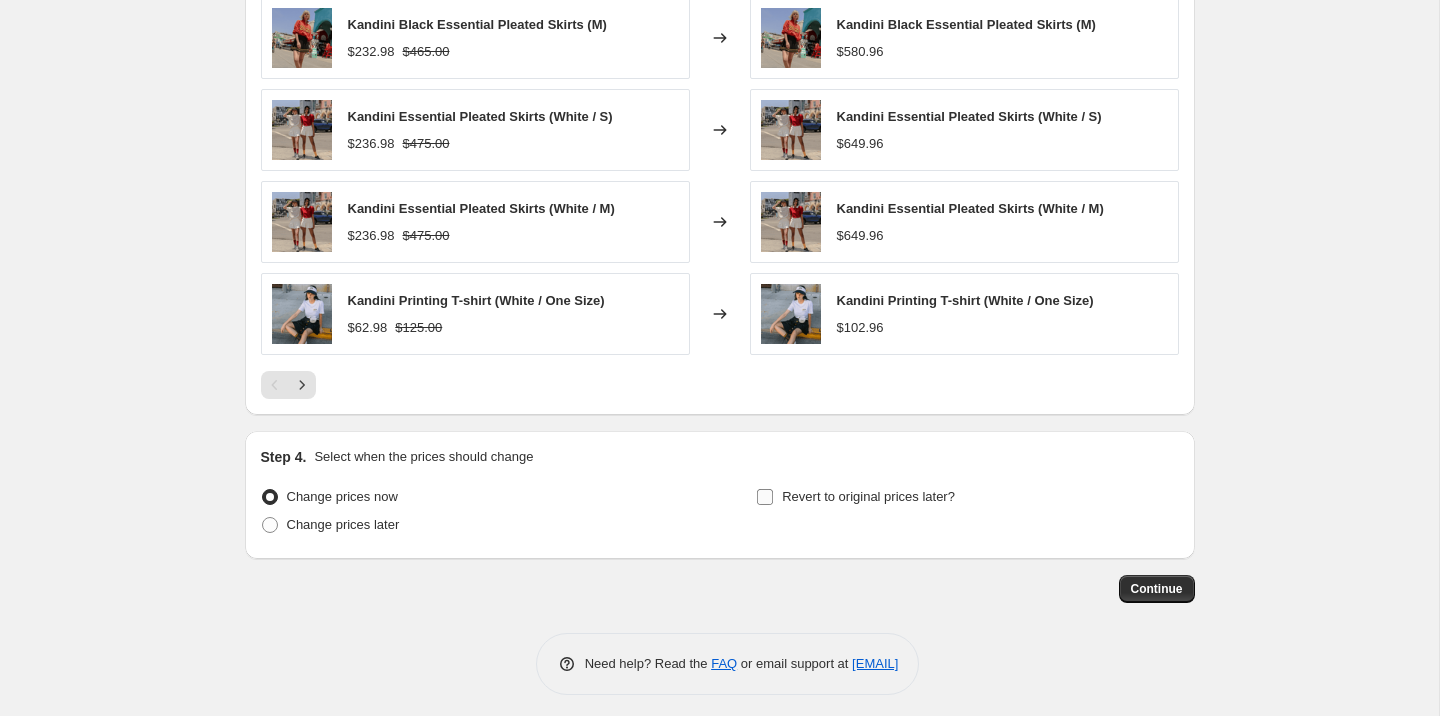 click on "Revert to original prices later?" at bounding box center [868, 496] 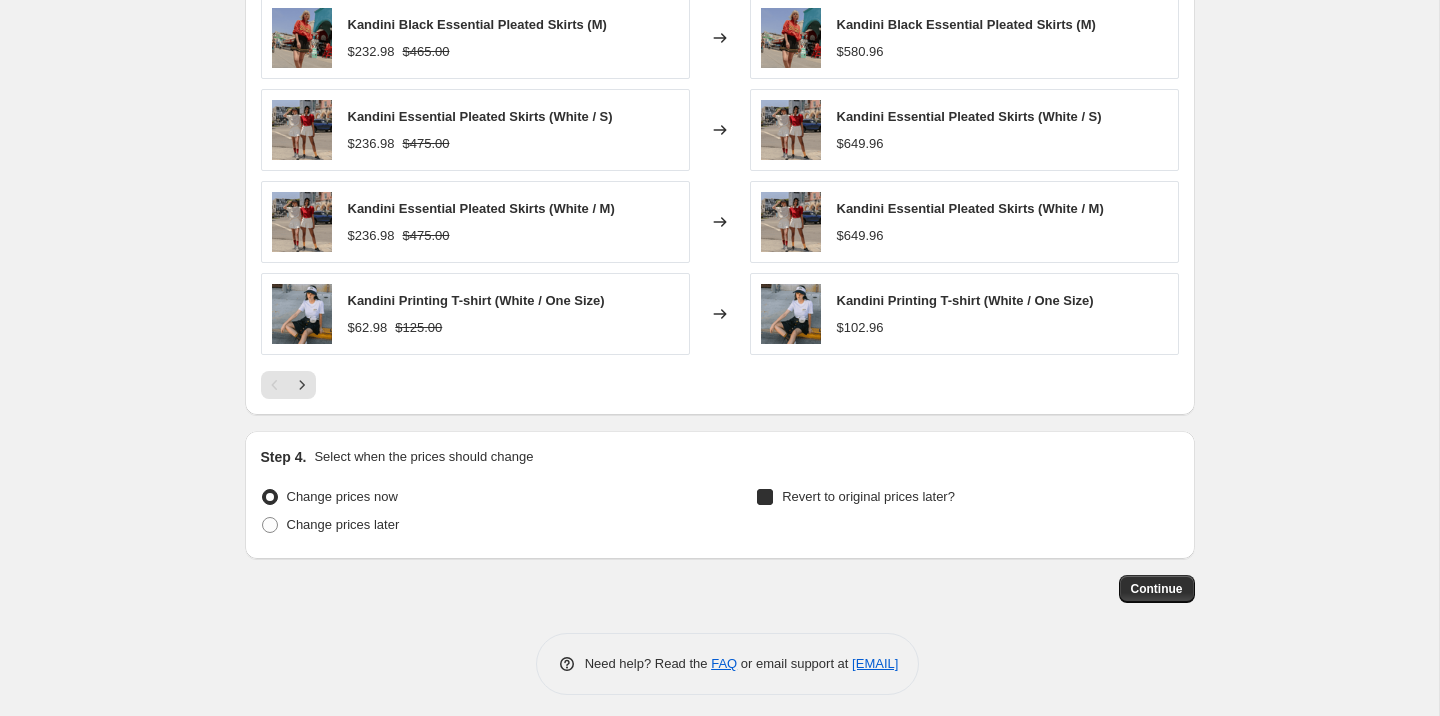 checkbox on "true" 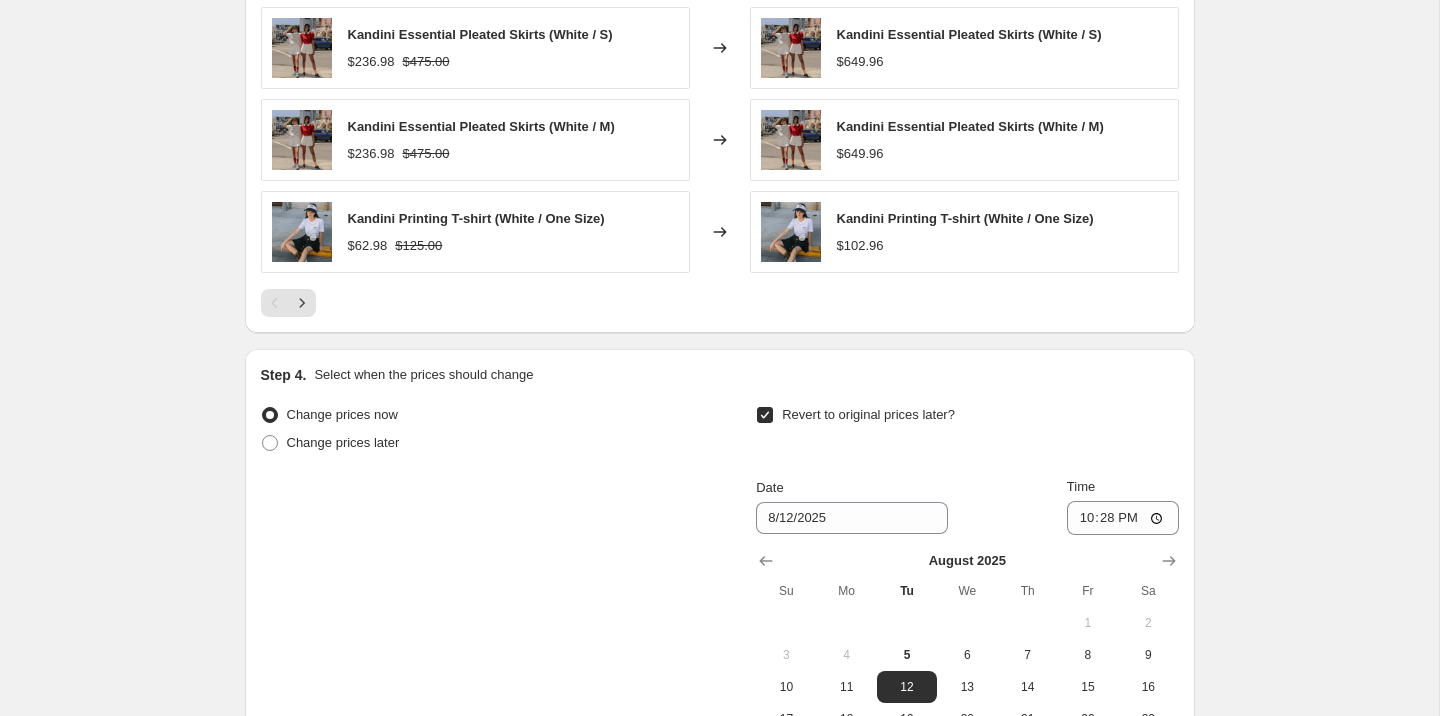 scroll, scrollTop: 2147, scrollLeft: 0, axis: vertical 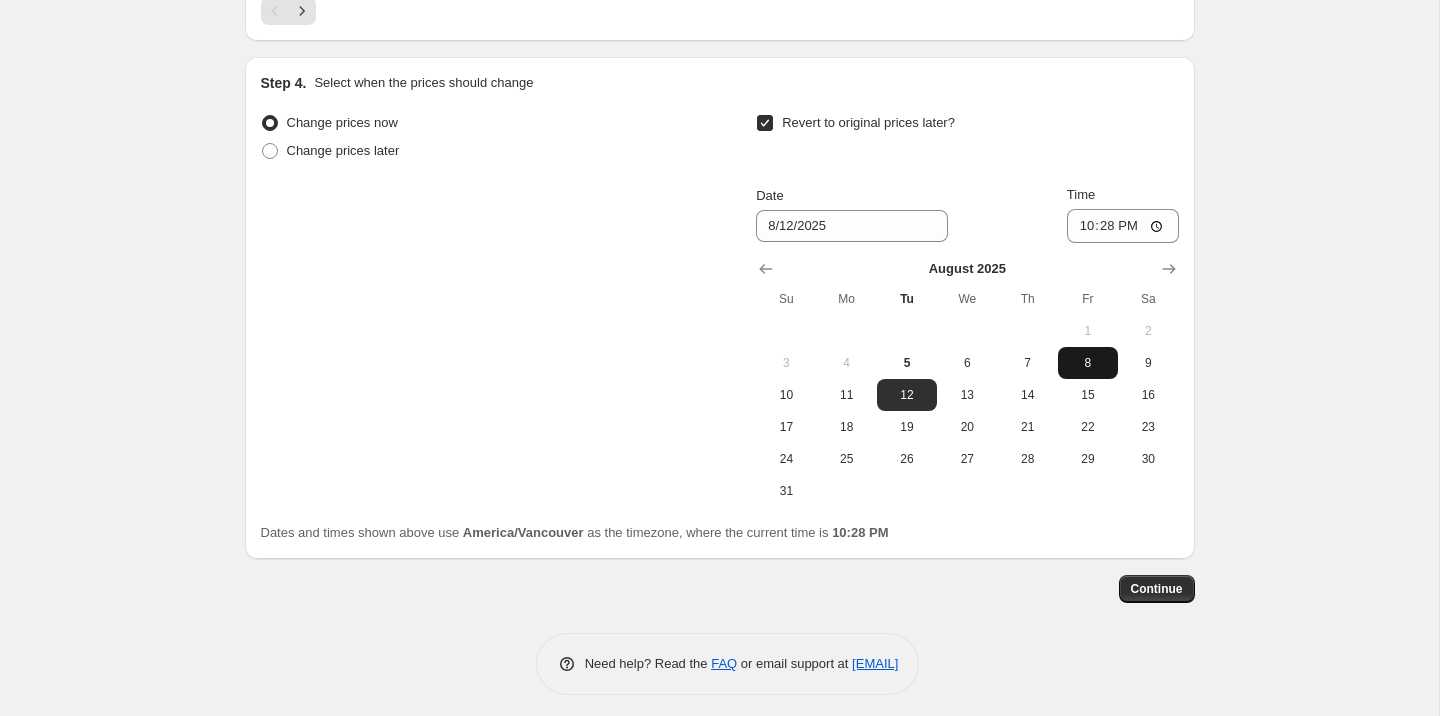 click on "8" at bounding box center (1088, 363) 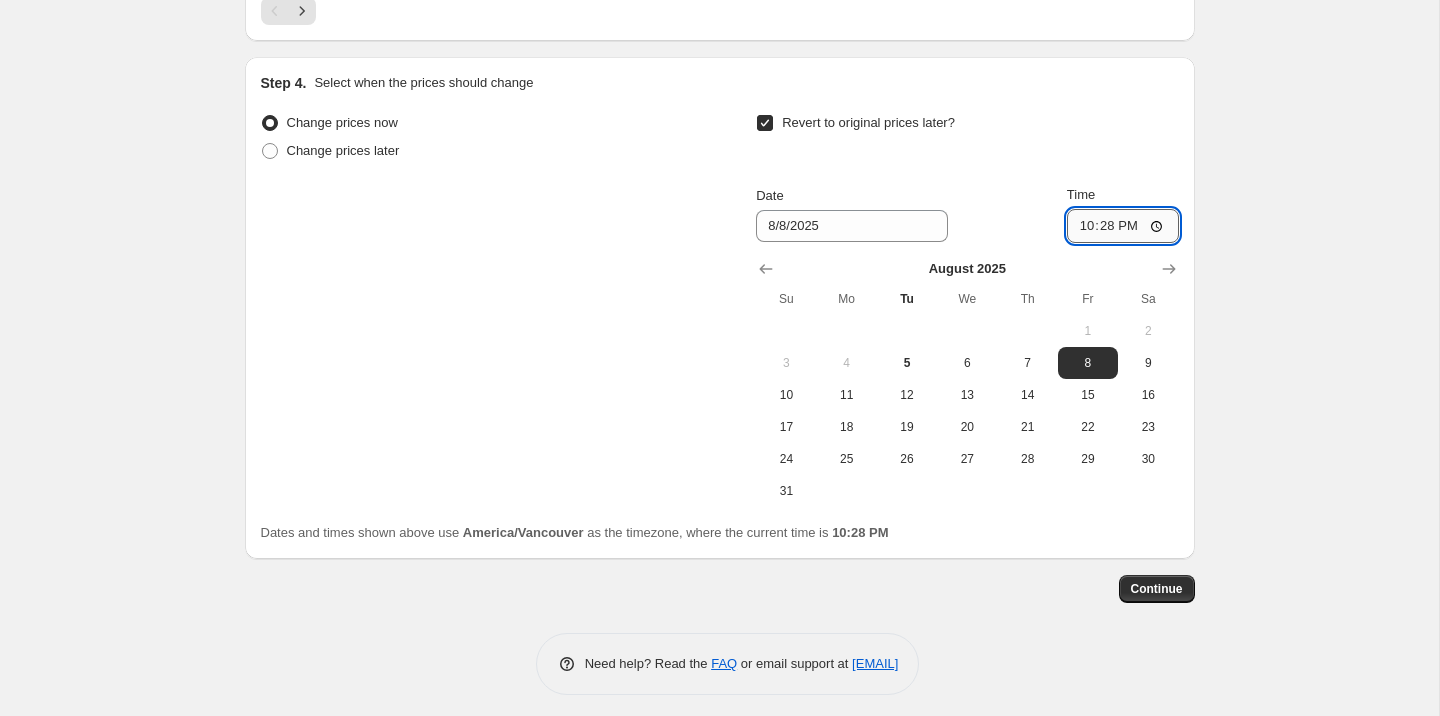 click on "22:28" at bounding box center [1123, 226] 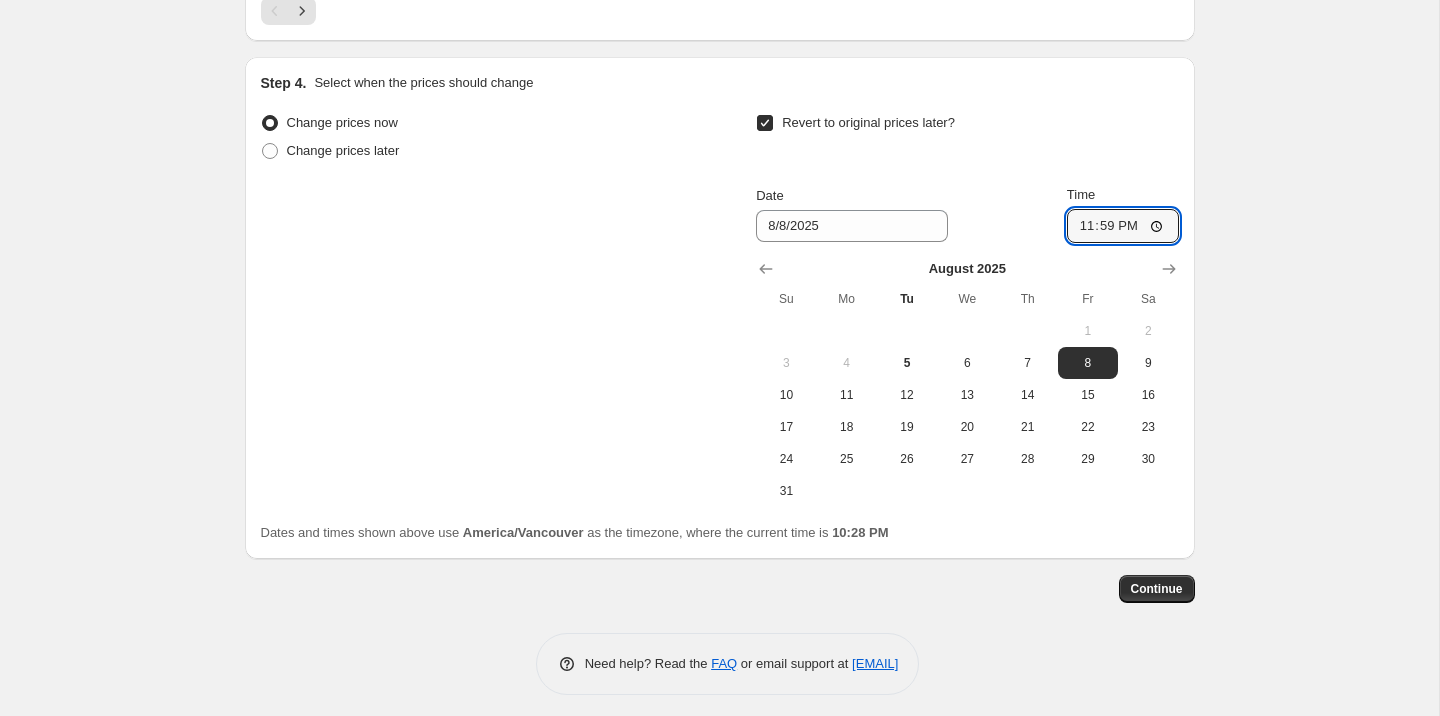 type on "23:59" 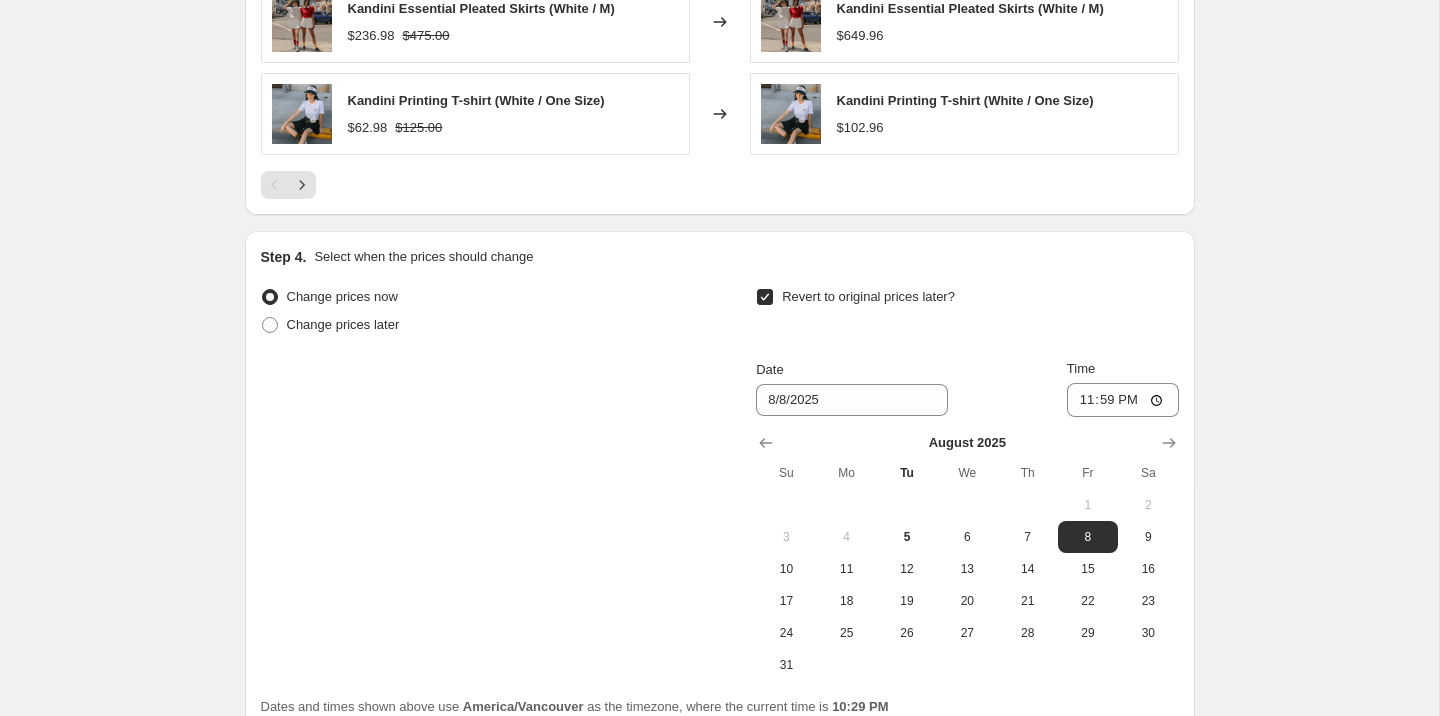 scroll, scrollTop: 2147, scrollLeft: 0, axis: vertical 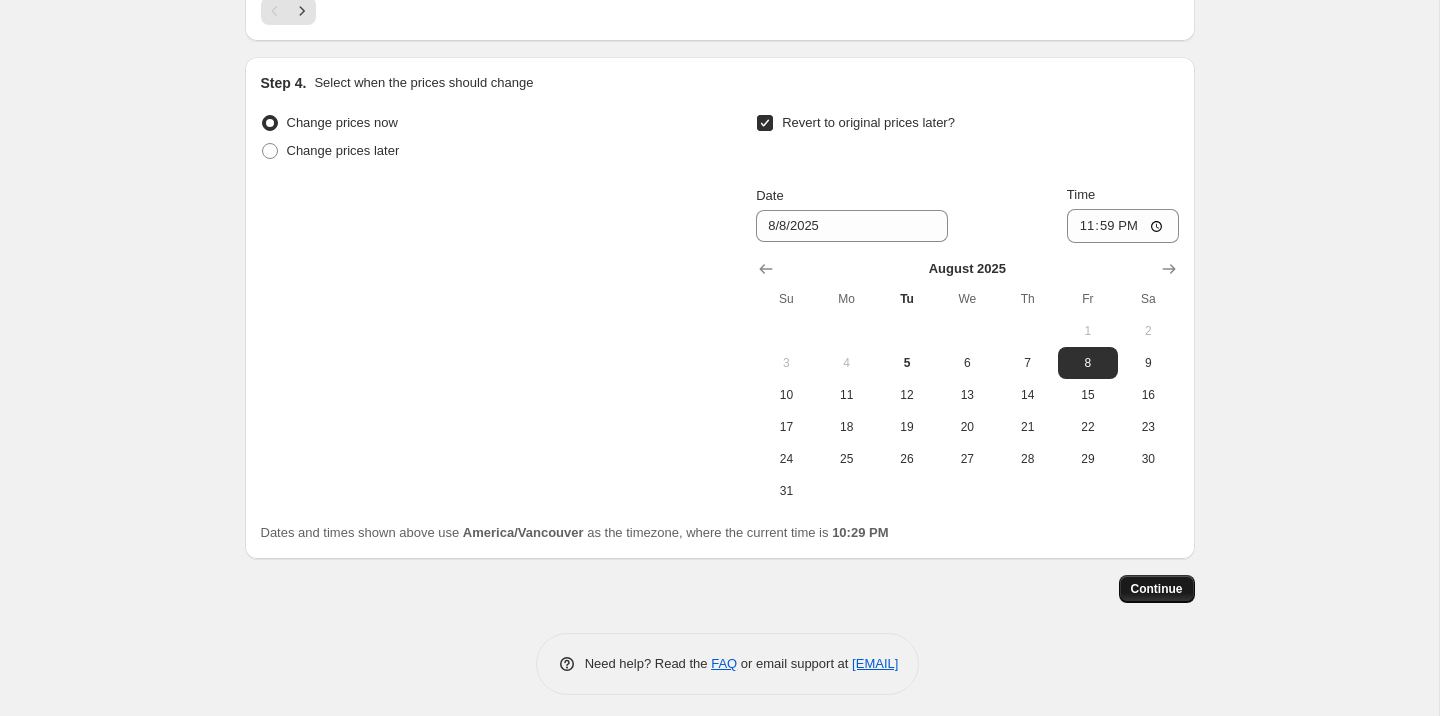 click on "Continue" at bounding box center [1157, 589] 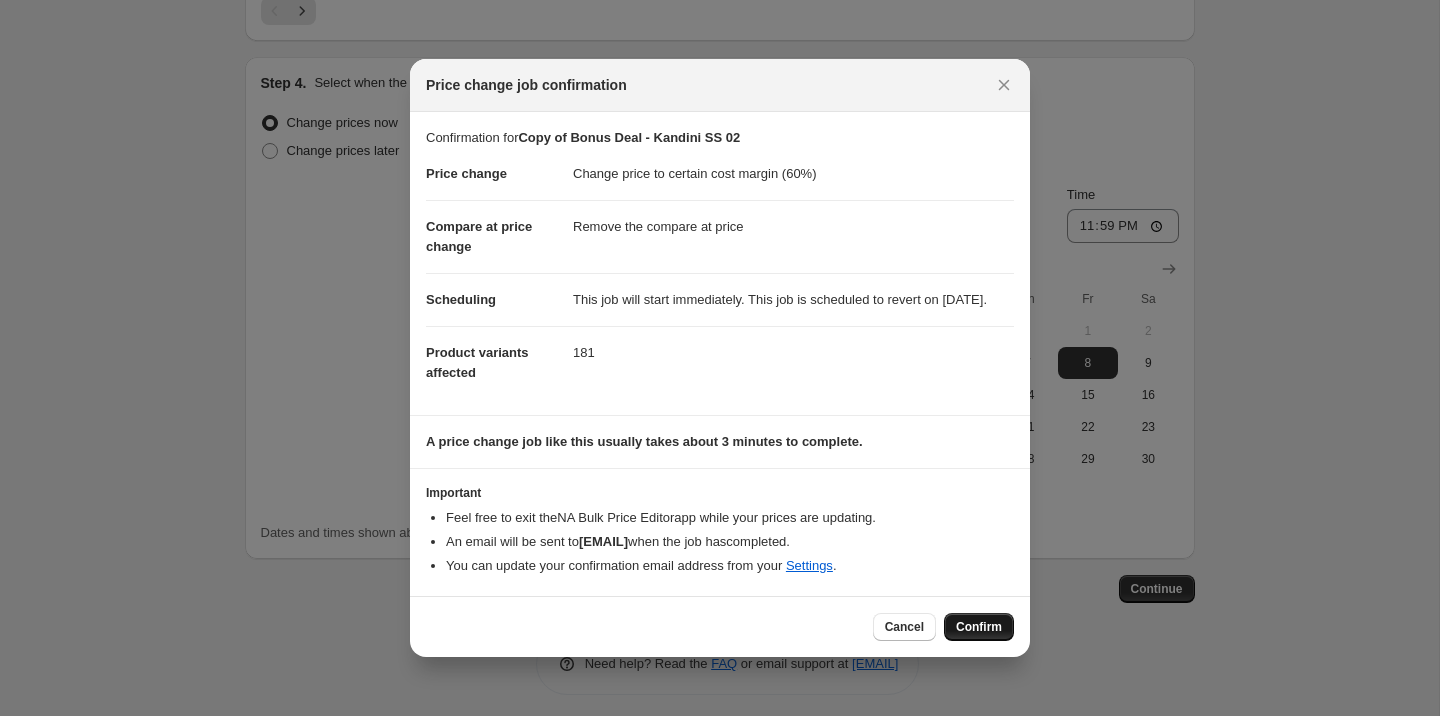click on "Confirm" at bounding box center [979, 627] 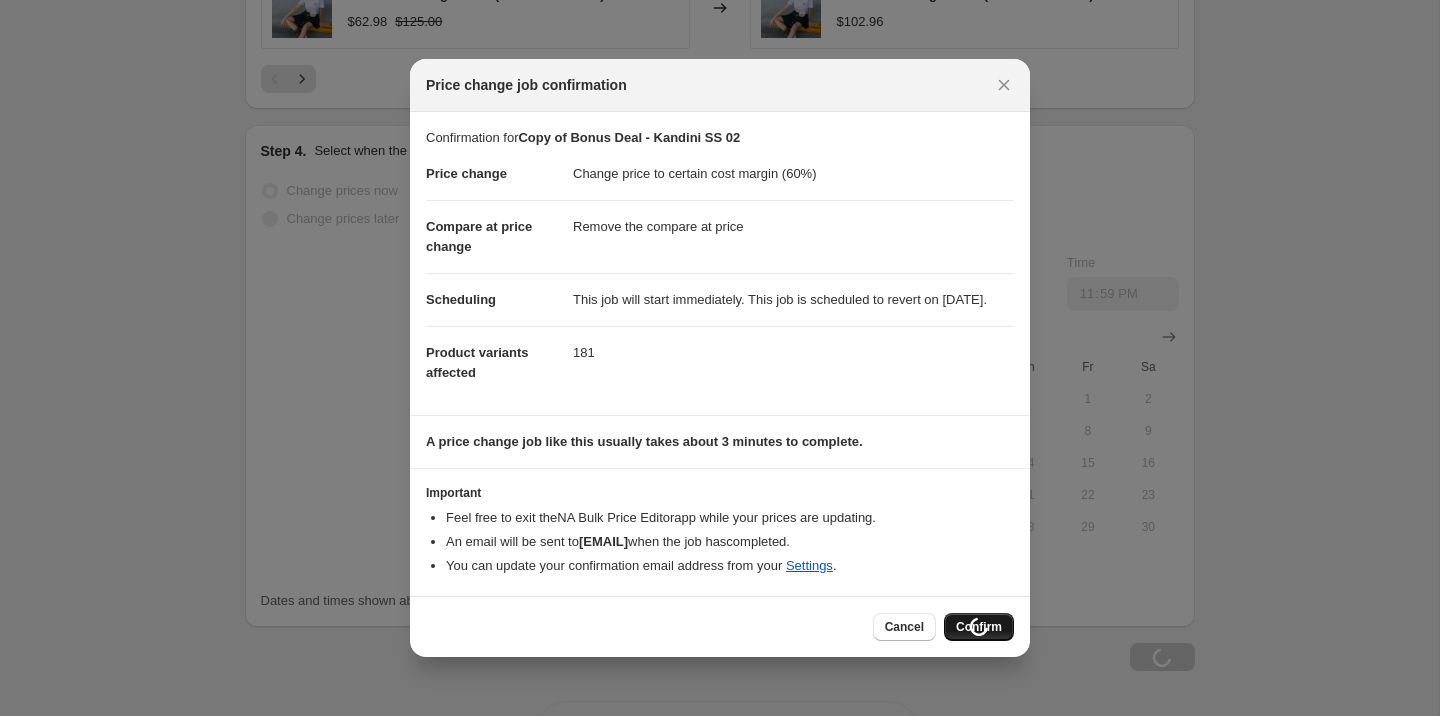 scroll, scrollTop: 2215, scrollLeft: 0, axis: vertical 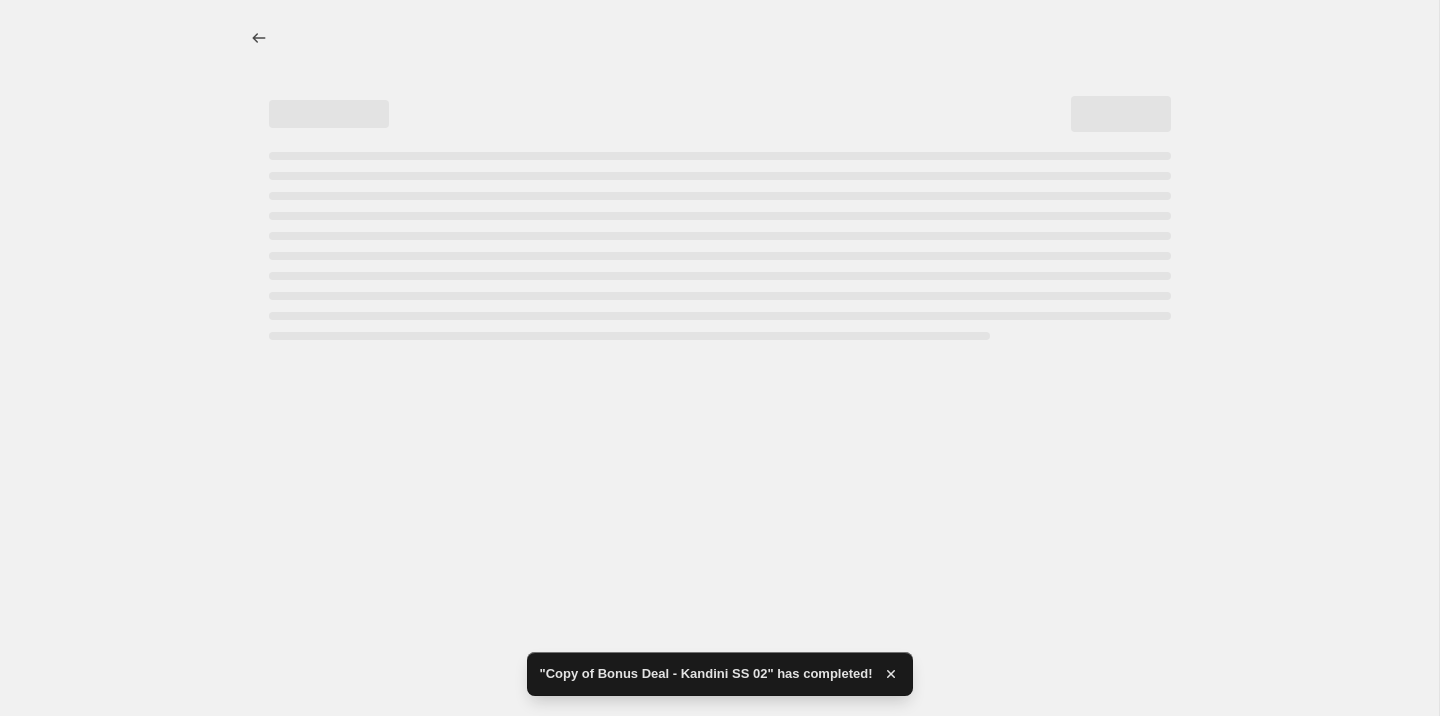 select on "margin" 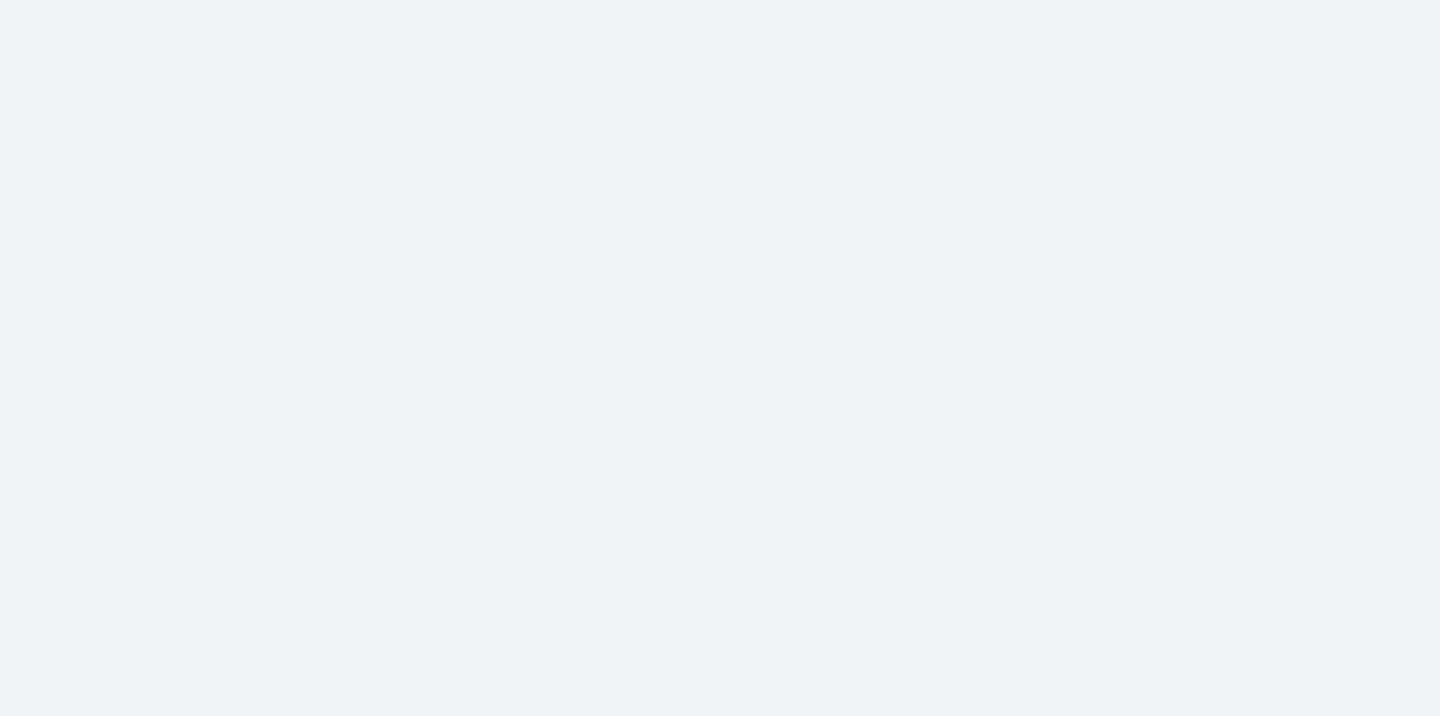 scroll, scrollTop: 0, scrollLeft: 0, axis: both 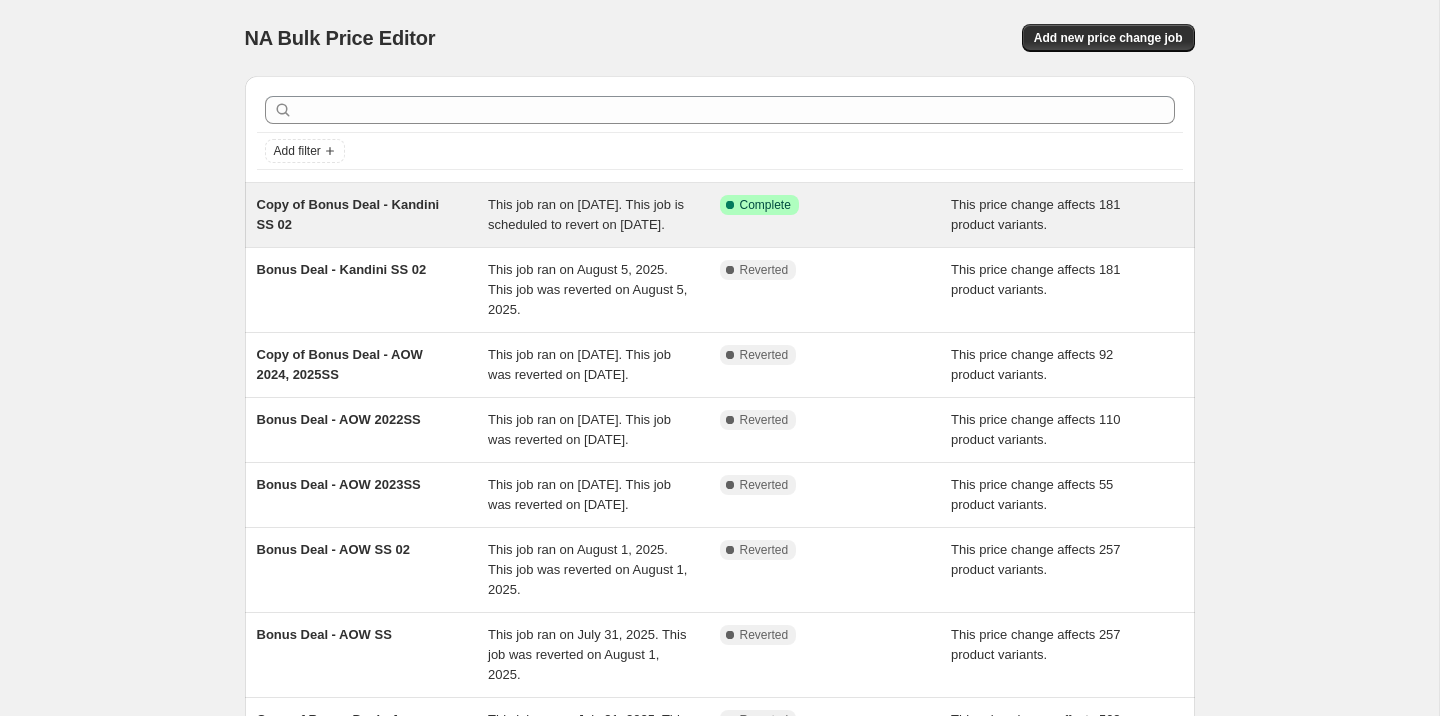 click on "Copy of Bonus Deal - Kandini SS 02" at bounding box center [373, 215] 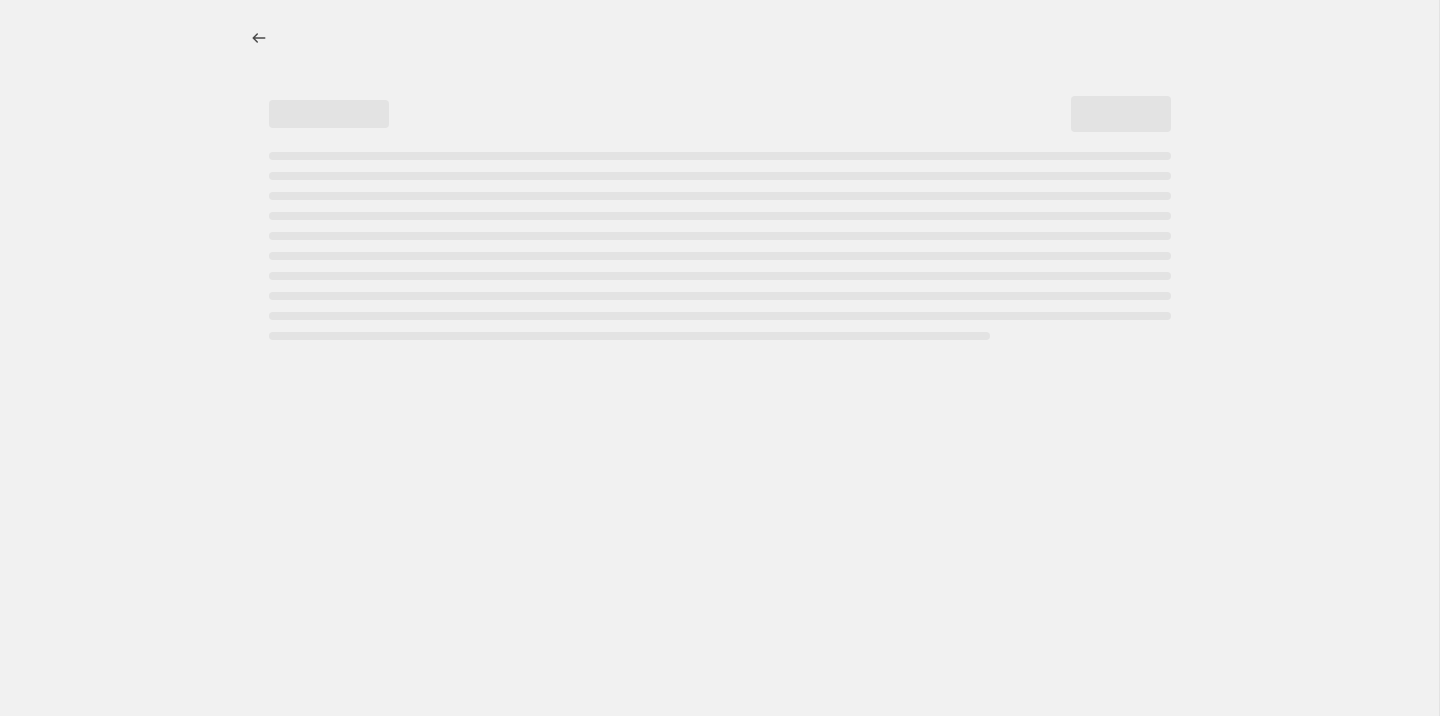 select on "margin" 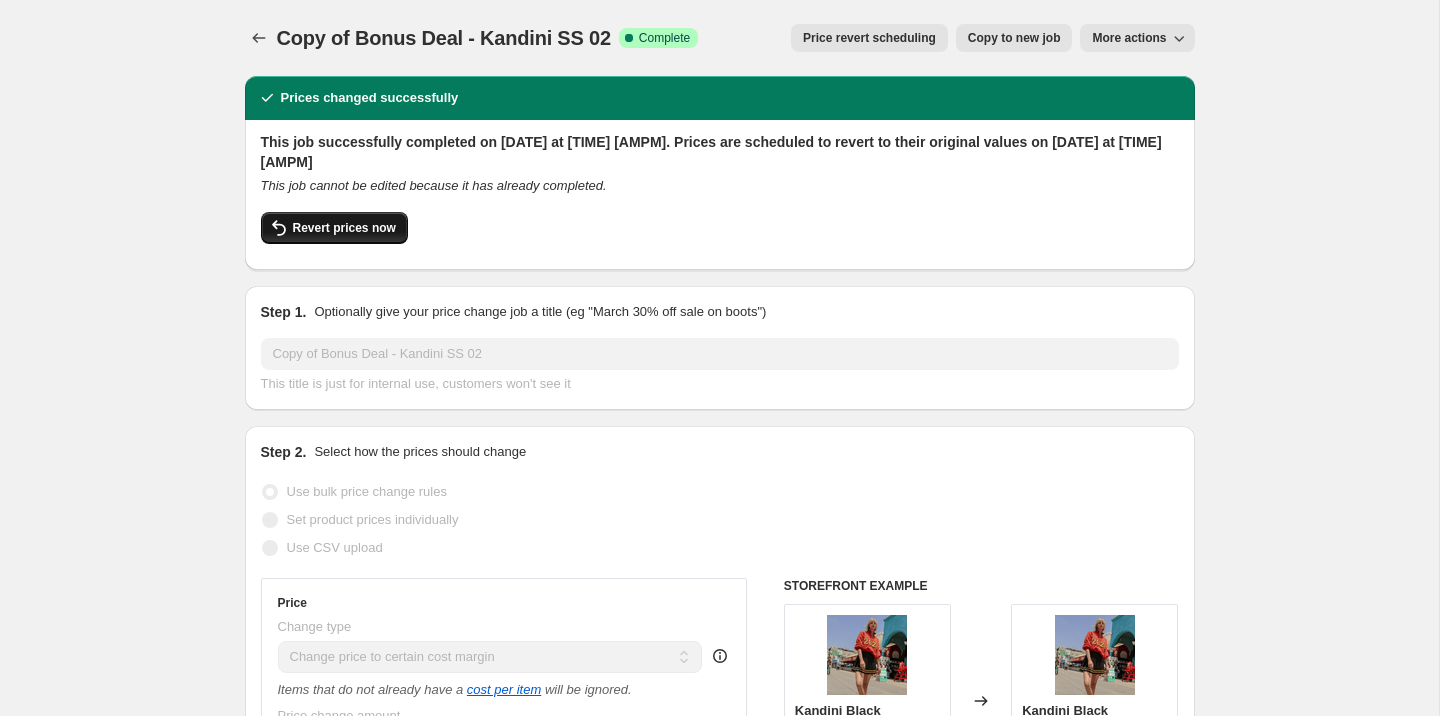 click on "Revert prices now" at bounding box center [344, 228] 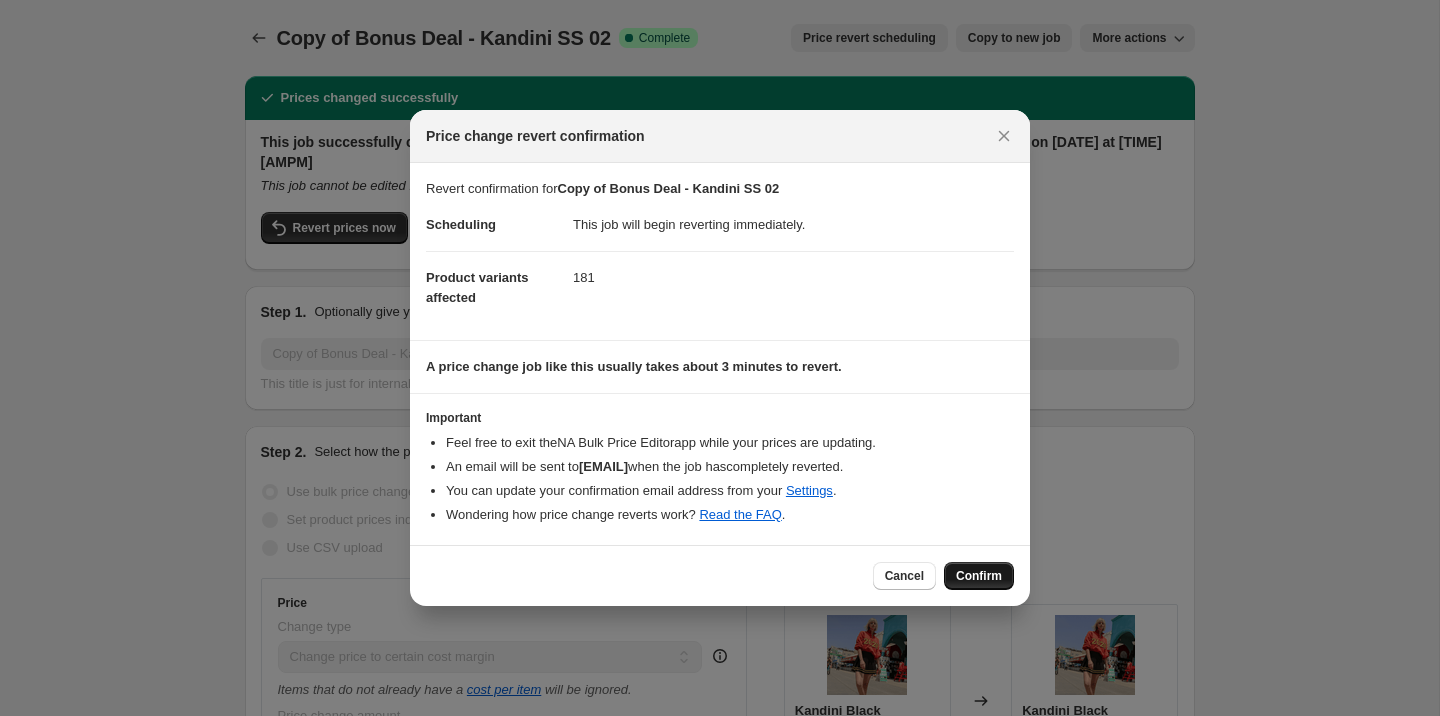 click on "Confirm" at bounding box center [979, 576] 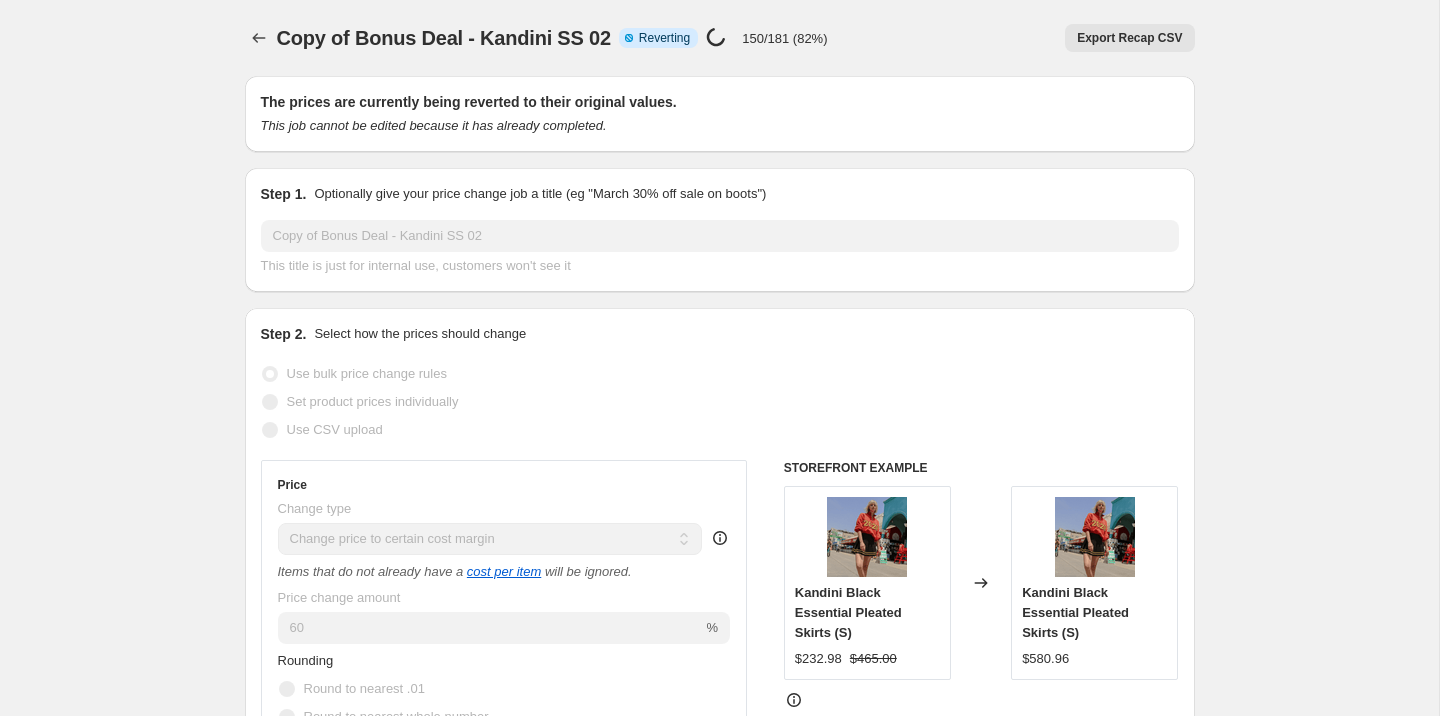 select on "margin" 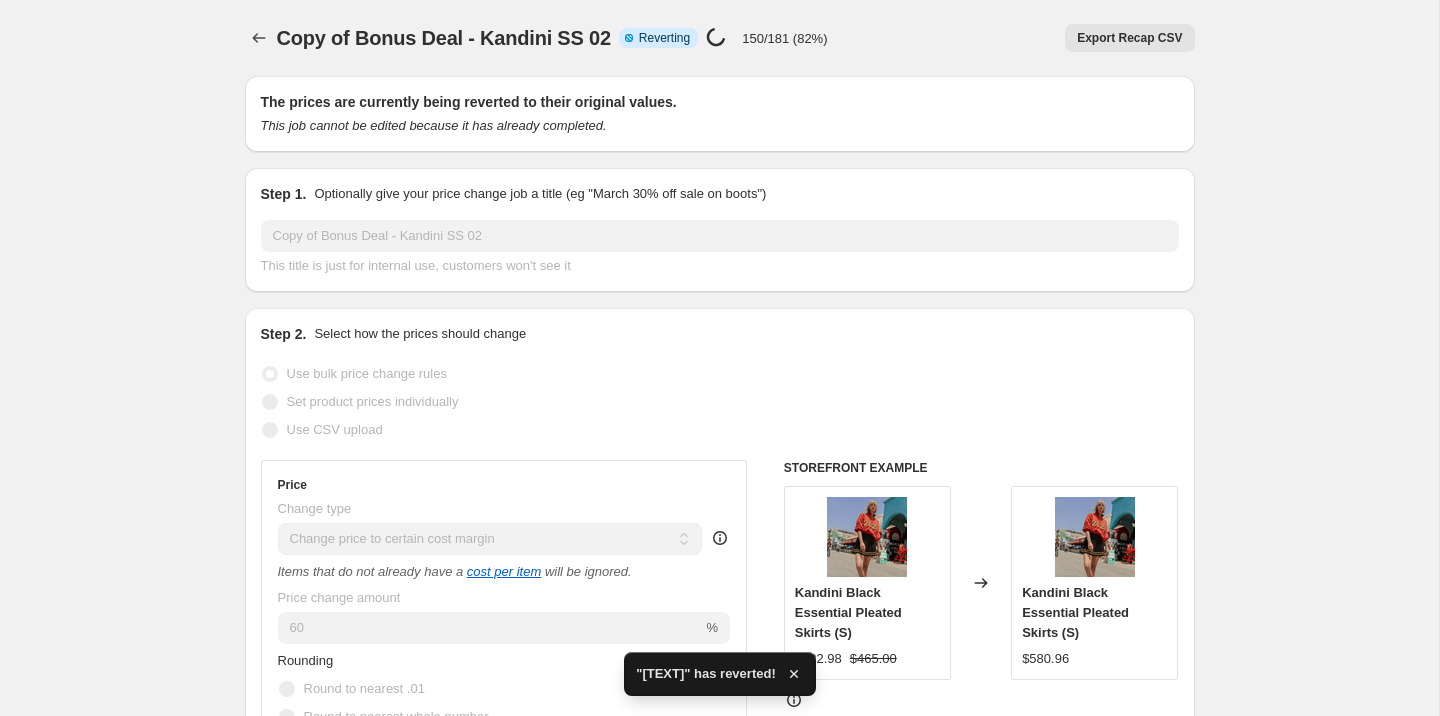 checkbox on "true" 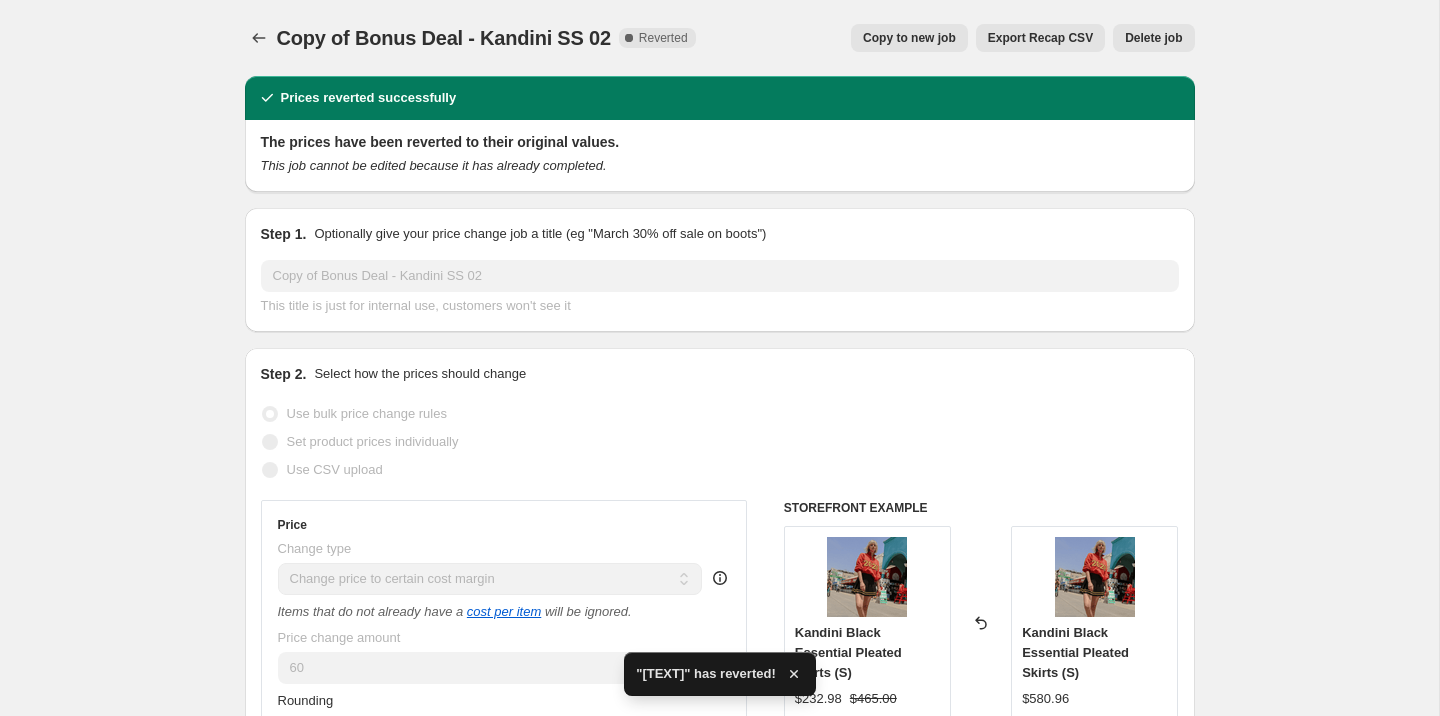 click on "Copy to new job" at bounding box center [909, 38] 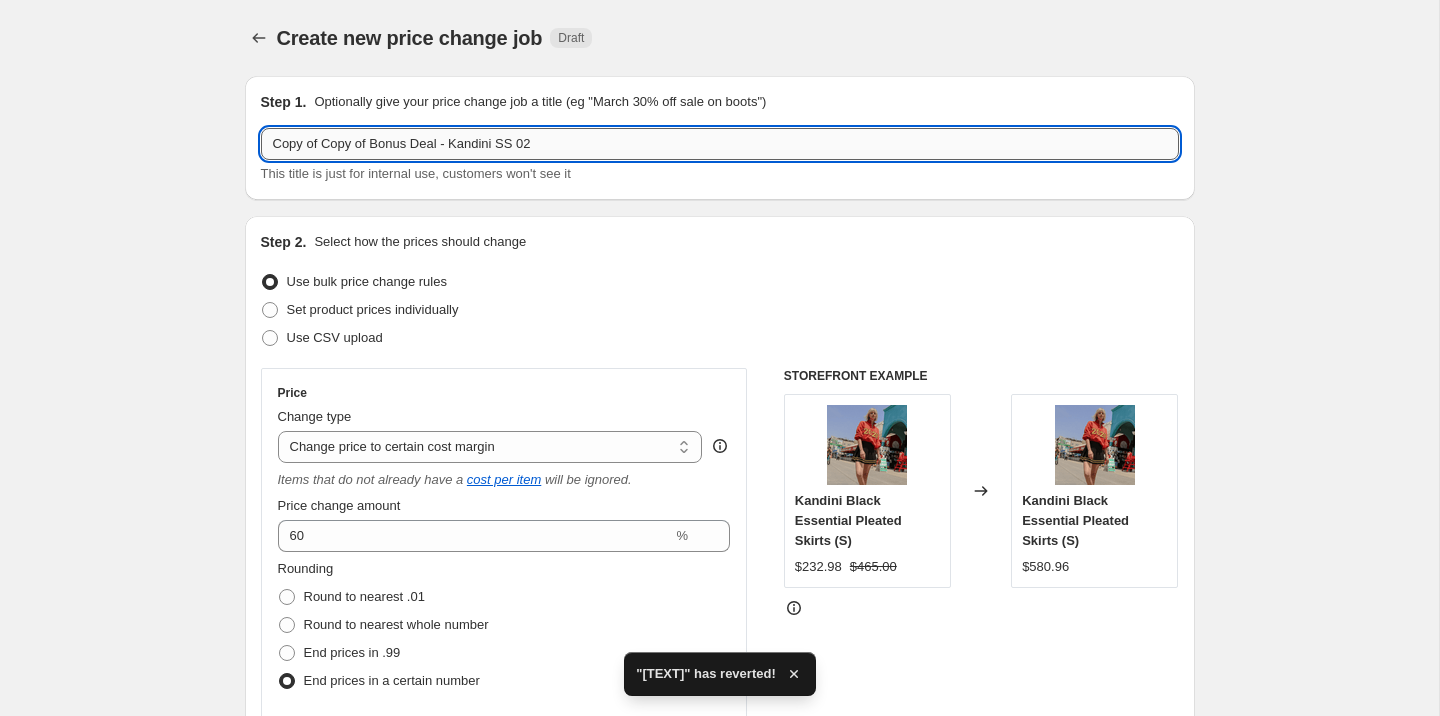click on "Copy of Copy of Bonus Deal - Kandini SS 02" at bounding box center (720, 144) 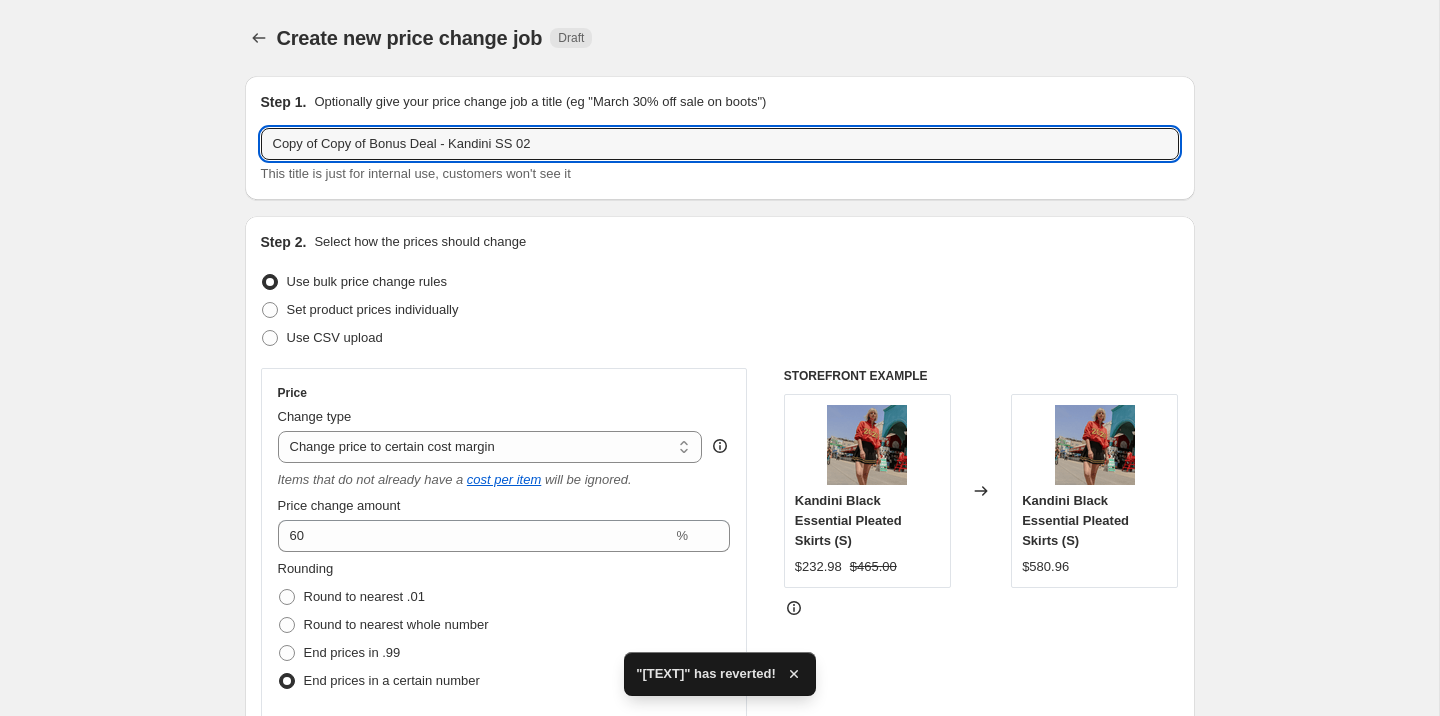 drag, startPoint x: 375, startPoint y: 146, endPoint x: 173, endPoint y: 140, distance: 202.0891 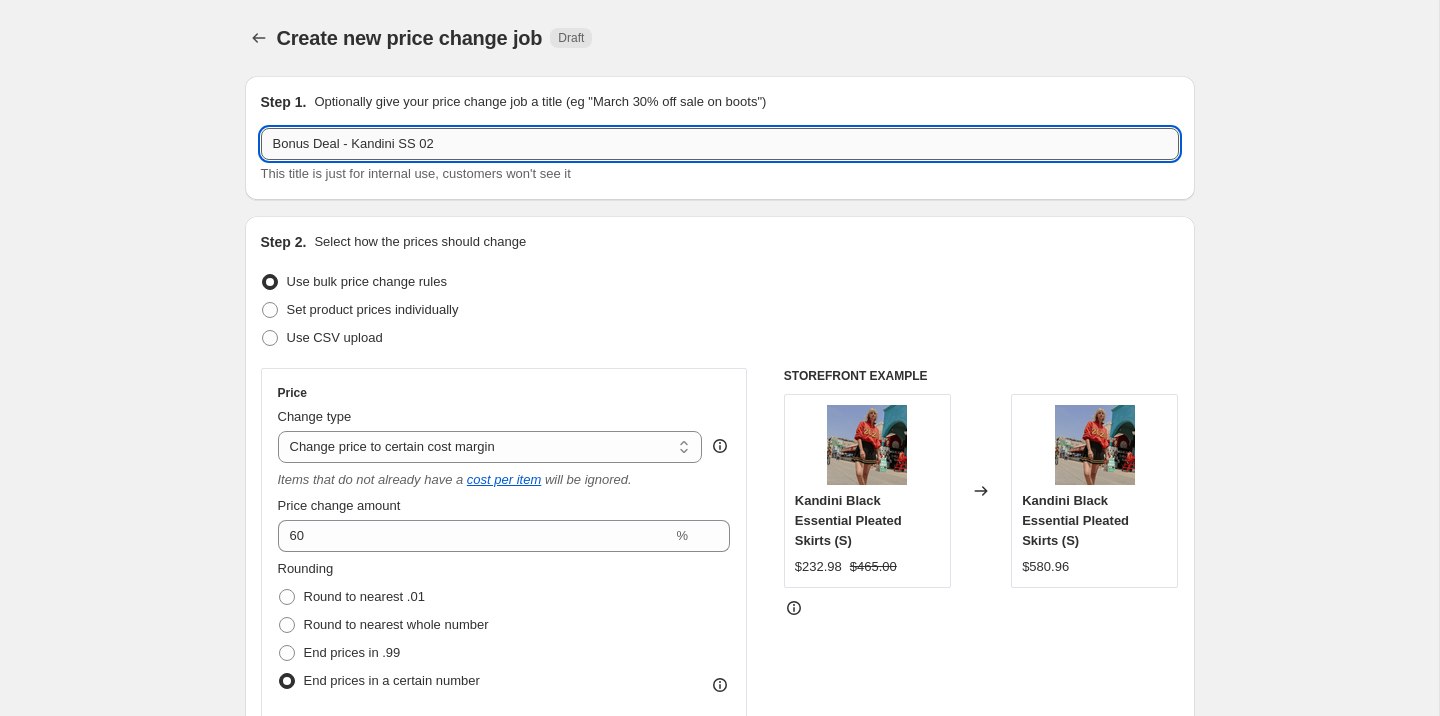 click on "Bonus Deal - Kandini SS 02" at bounding box center (720, 144) 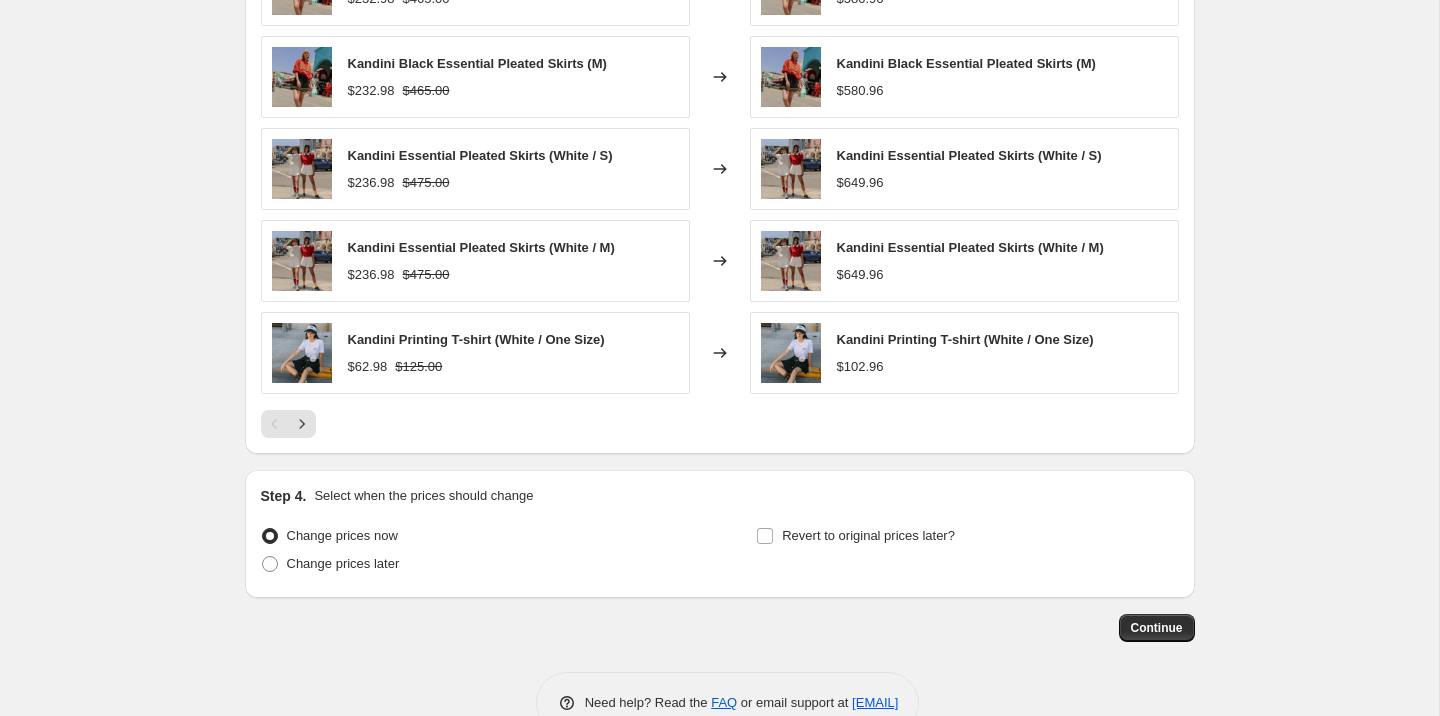 scroll, scrollTop: 1773, scrollLeft: 0, axis: vertical 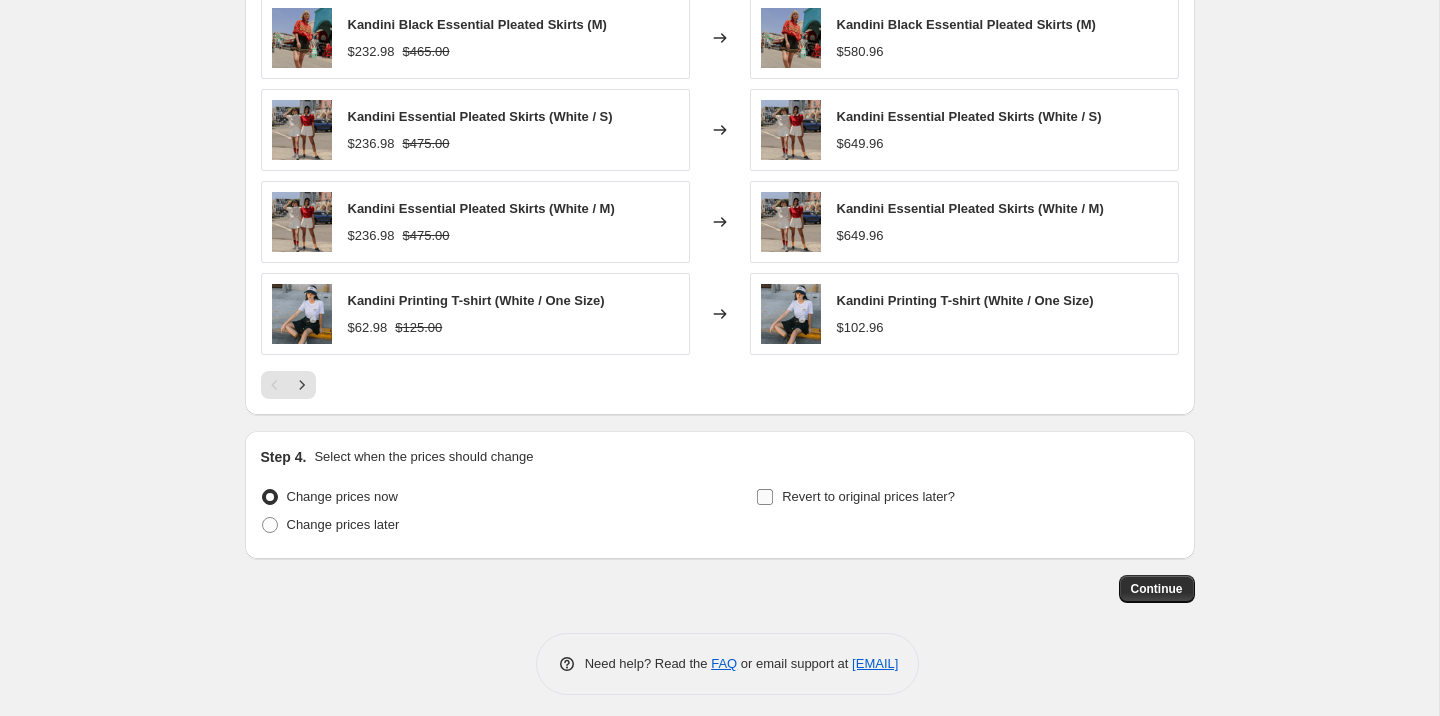 type on "Bonus Deal - Kandini 22,23,24,25SS" 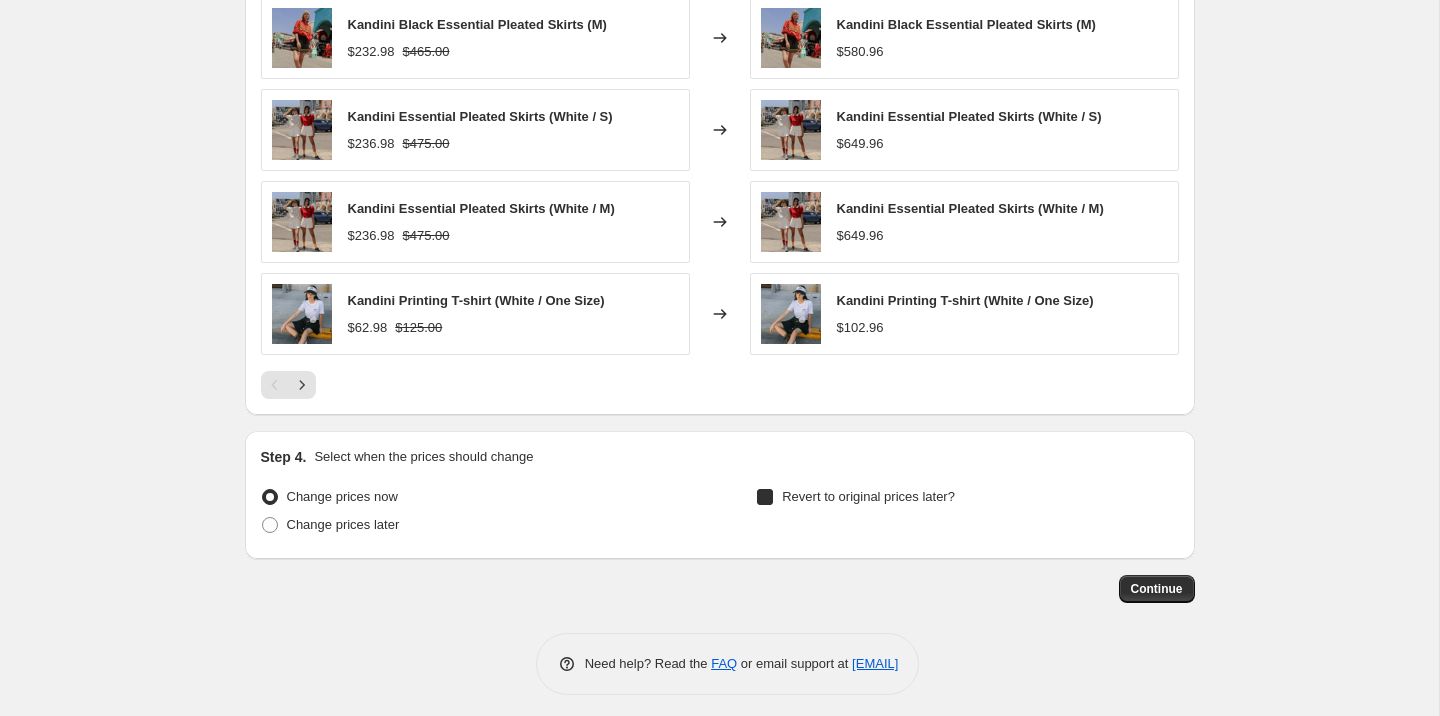 checkbox on "true" 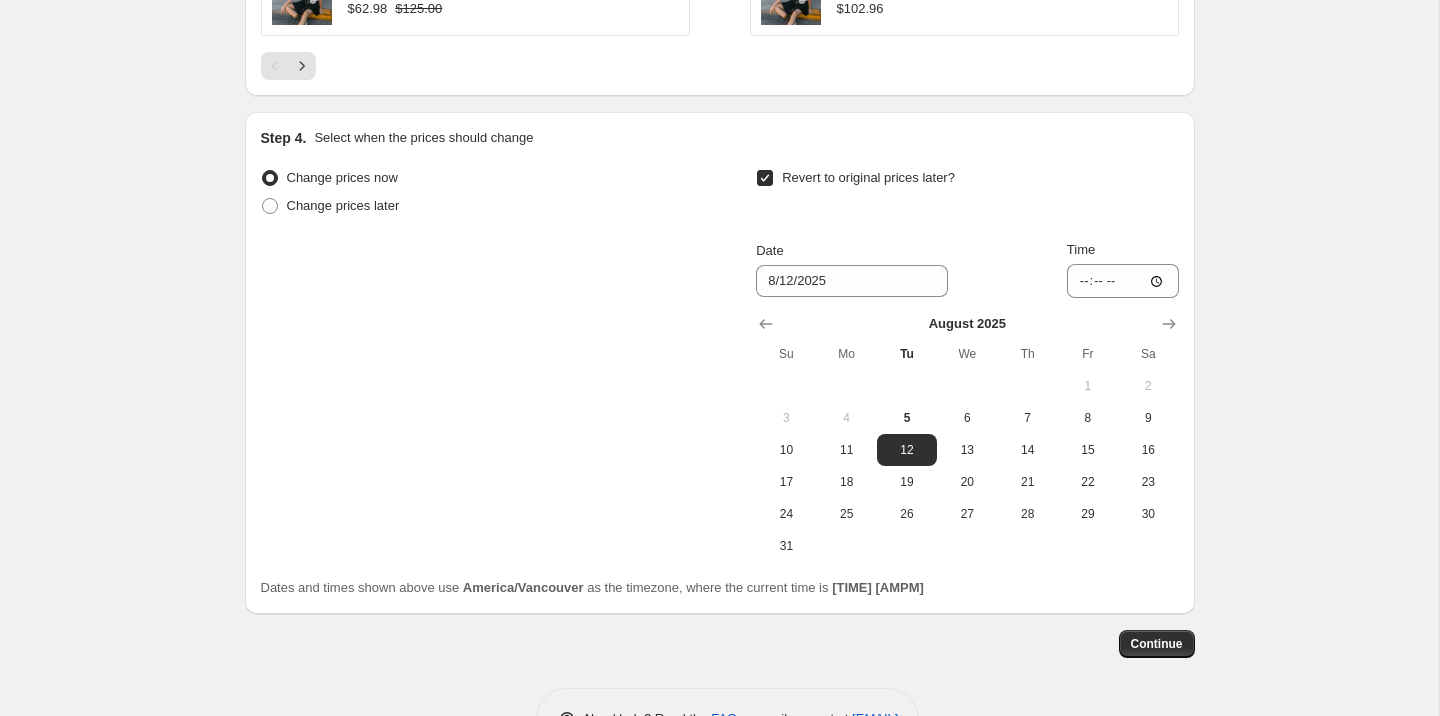 scroll, scrollTop: 2147, scrollLeft: 0, axis: vertical 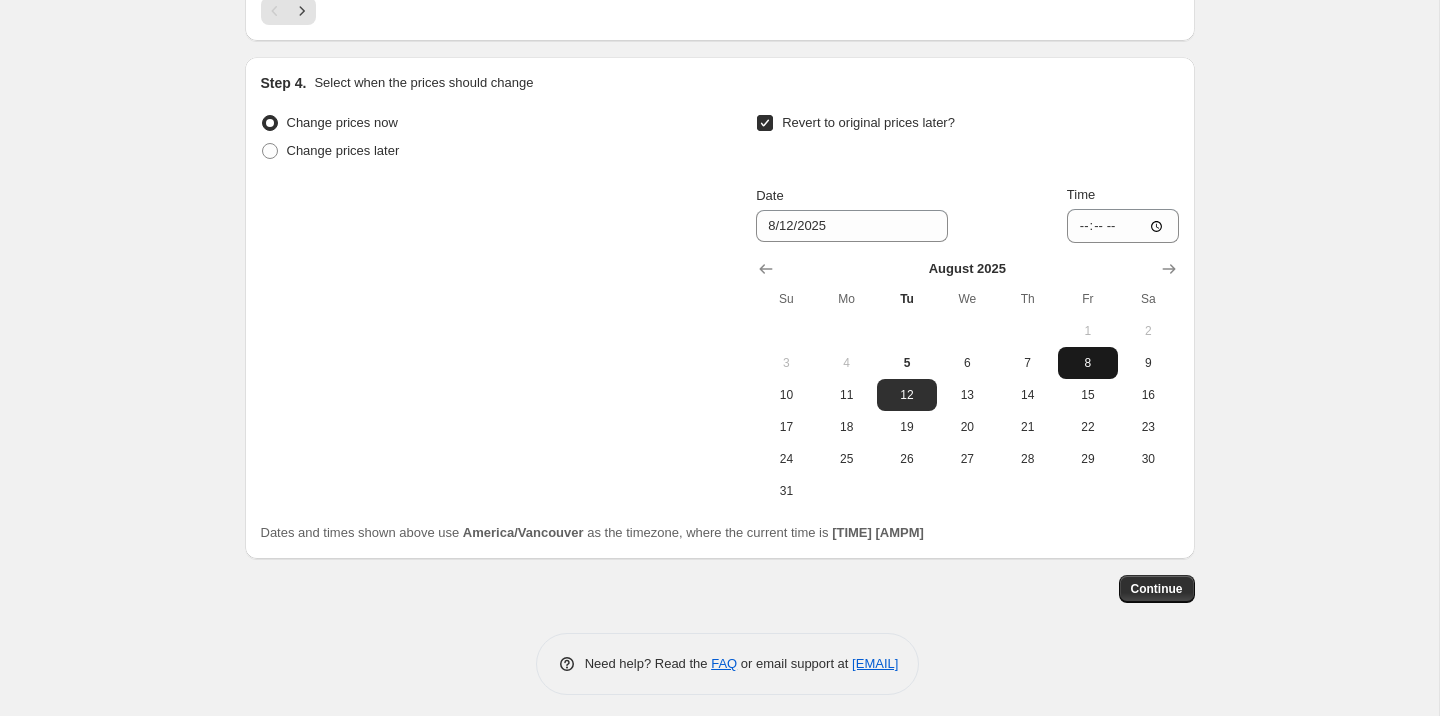 click on "8" at bounding box center (1088, 363) 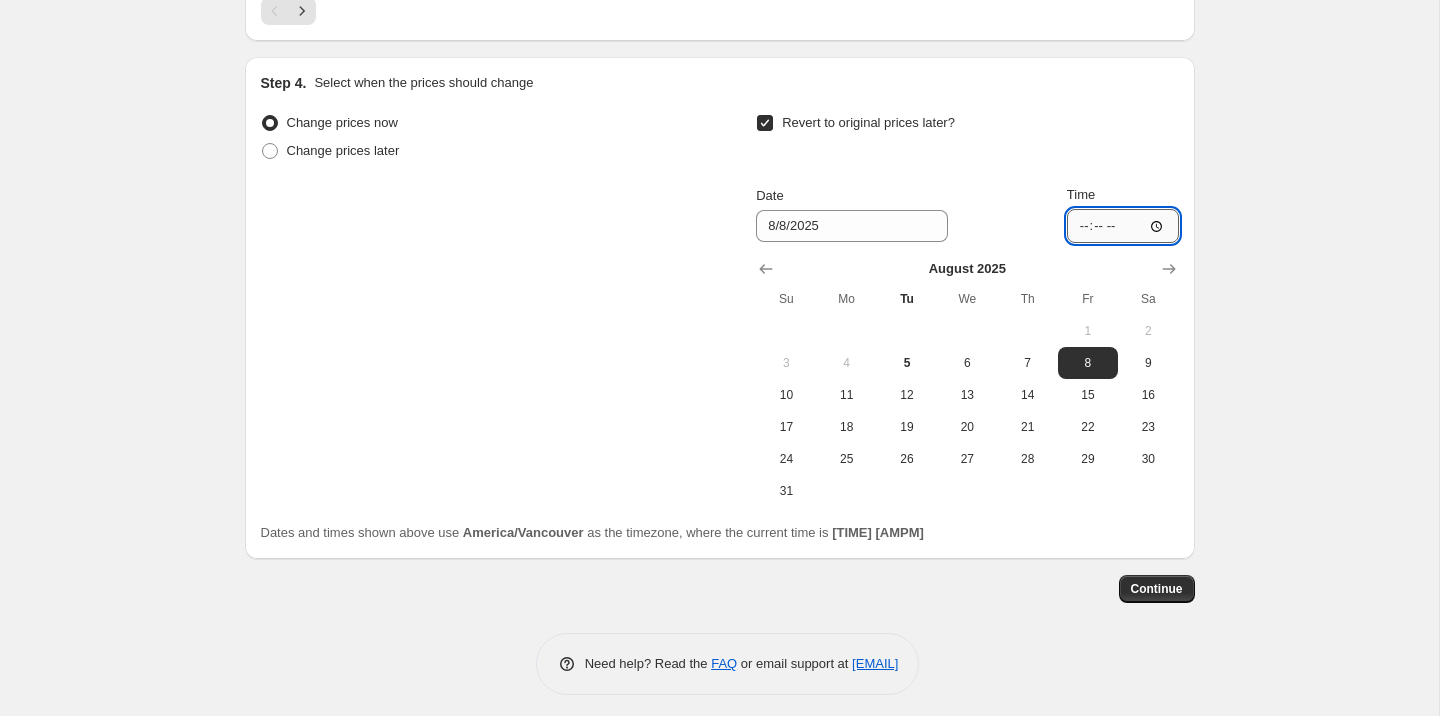 click on "[TIME]" at bounding box center (1123, 226) 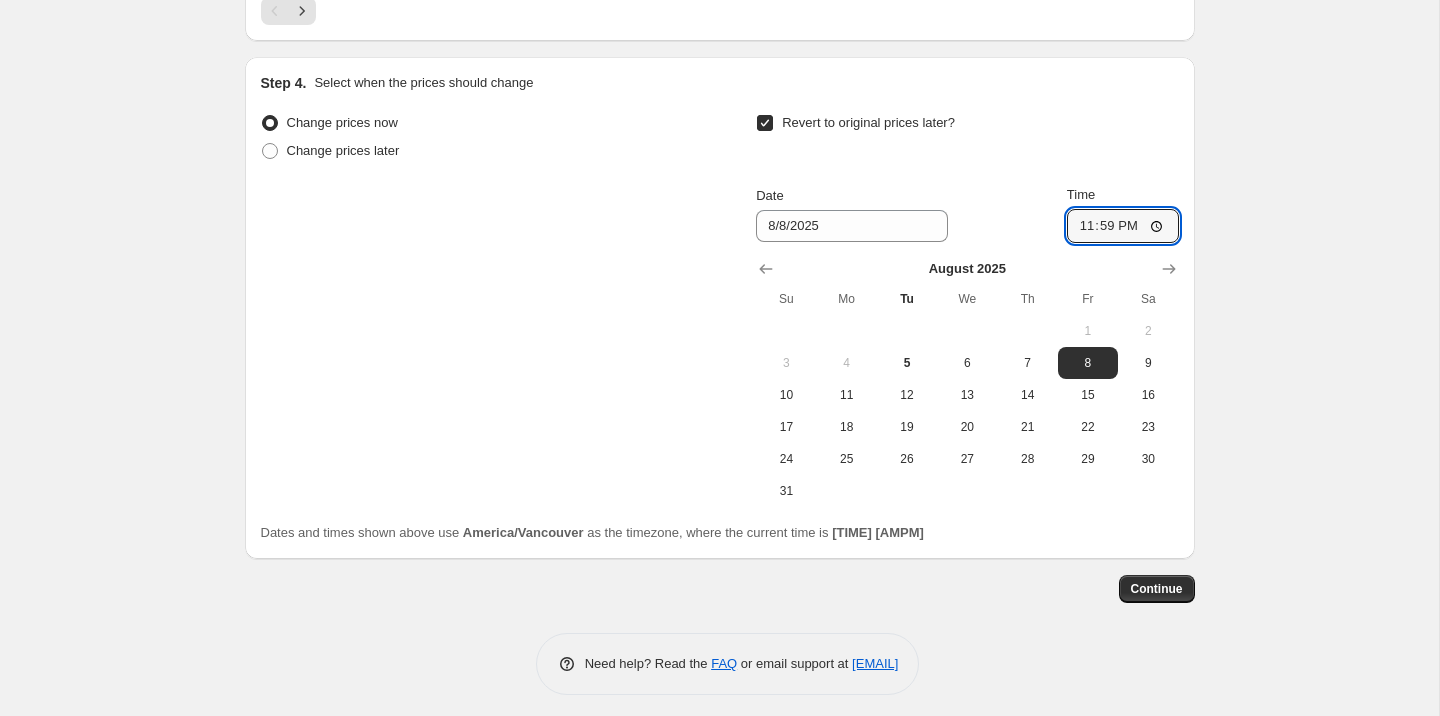 type on "23:59" 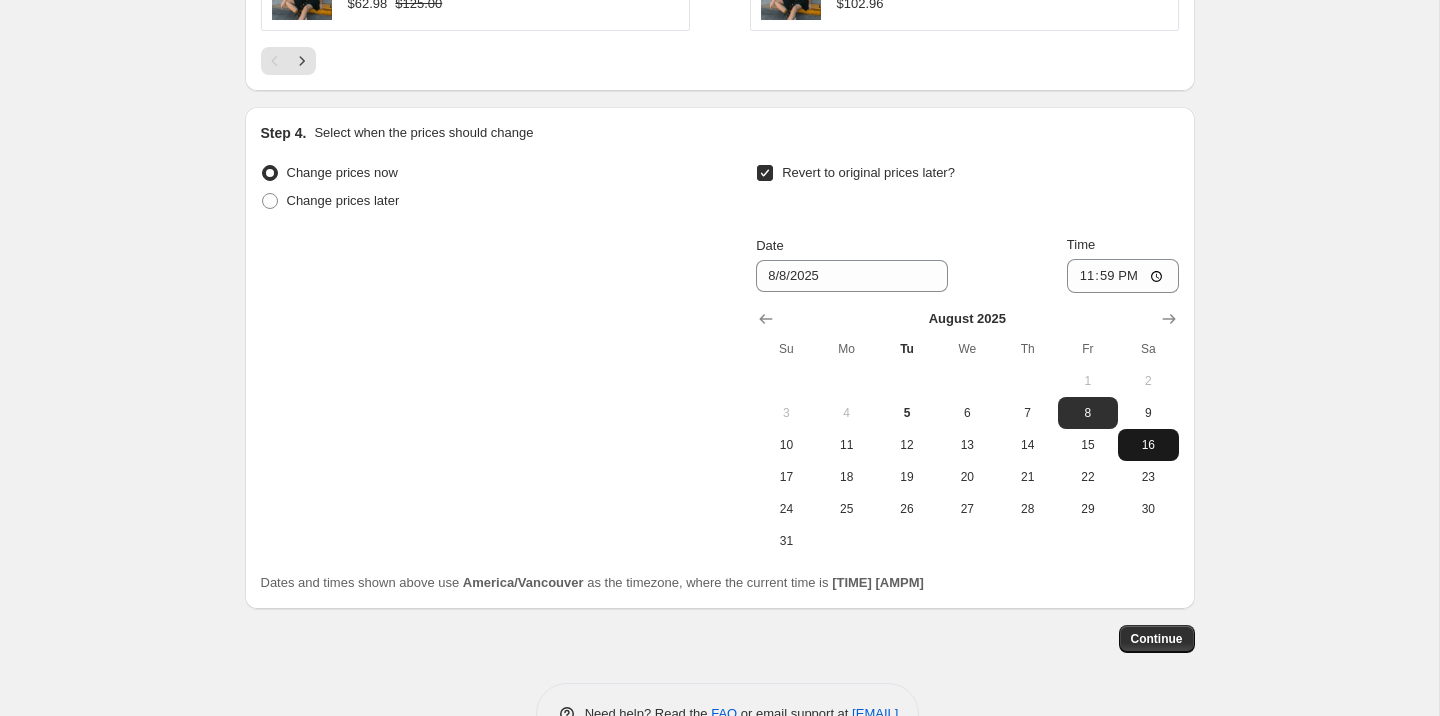 scroll, scrollTop: 2147, scrollLeft: 0, axis: vertical 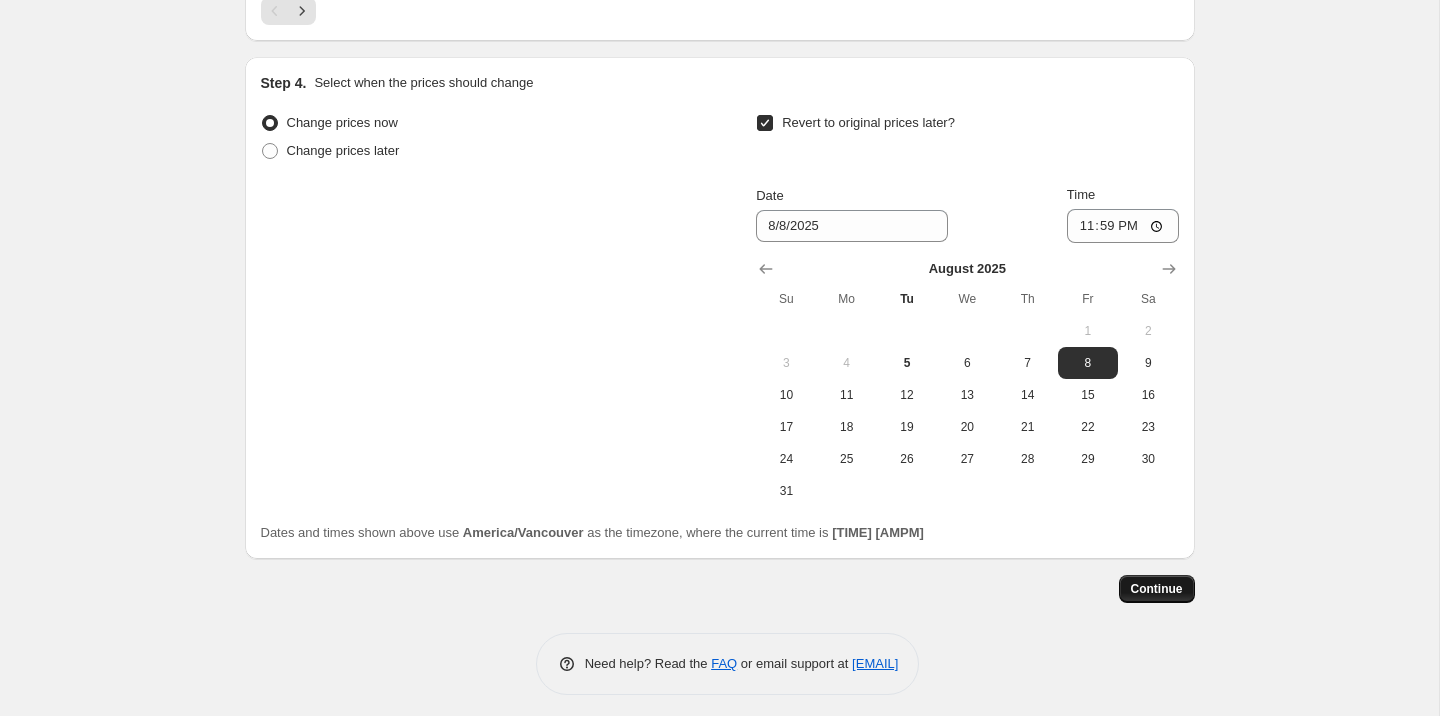 click on "Continue" at bounding box center (1157, 589) 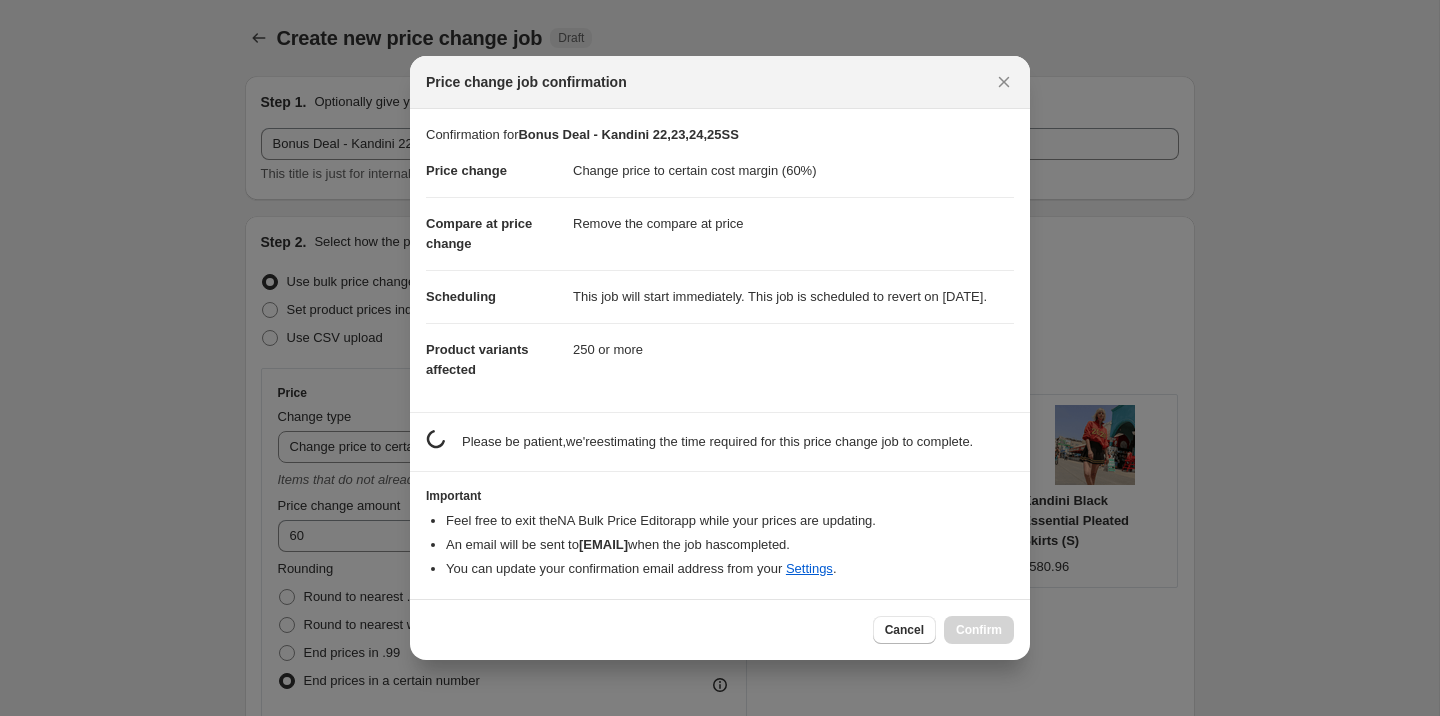 scroll, scrollTop: 0, scrollLeft: 0, axis: both 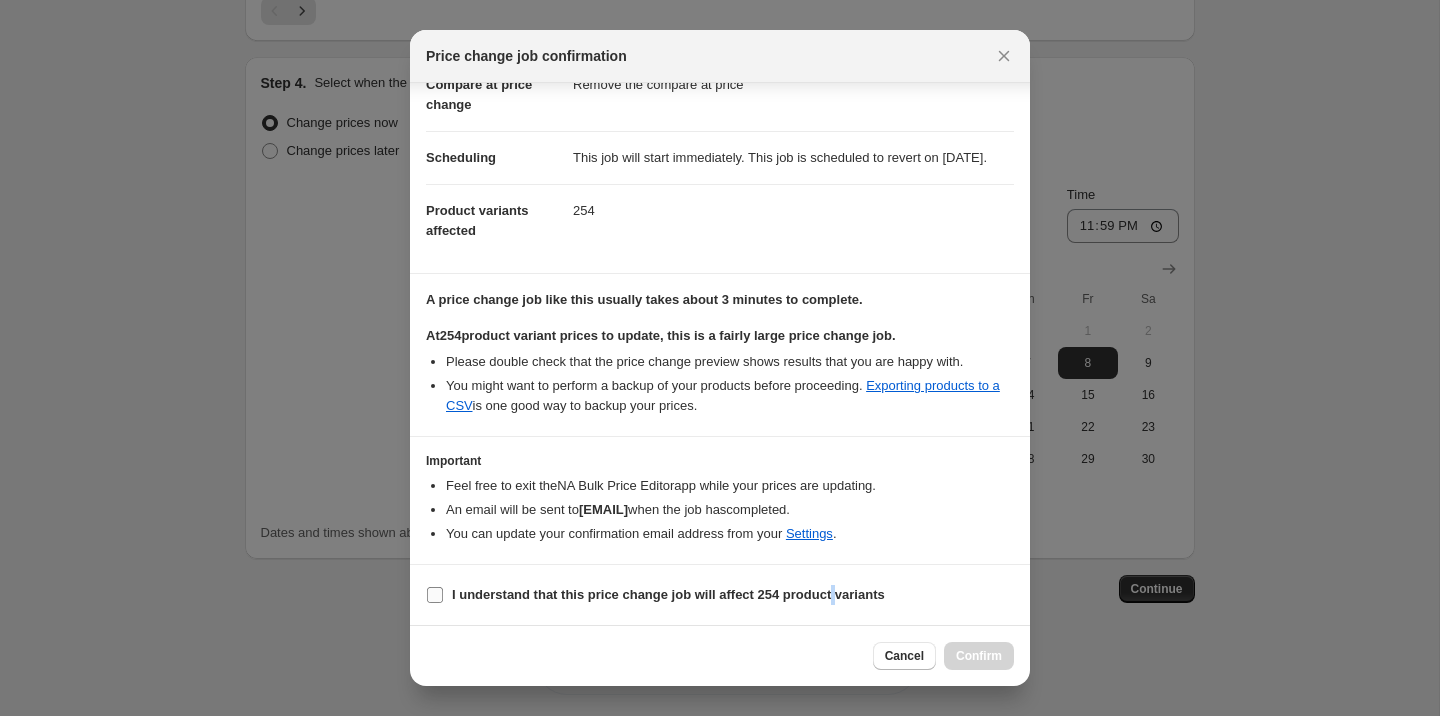 click on "I understand that this price change job will affect 254 product variants" at bounding box center [668, 594] 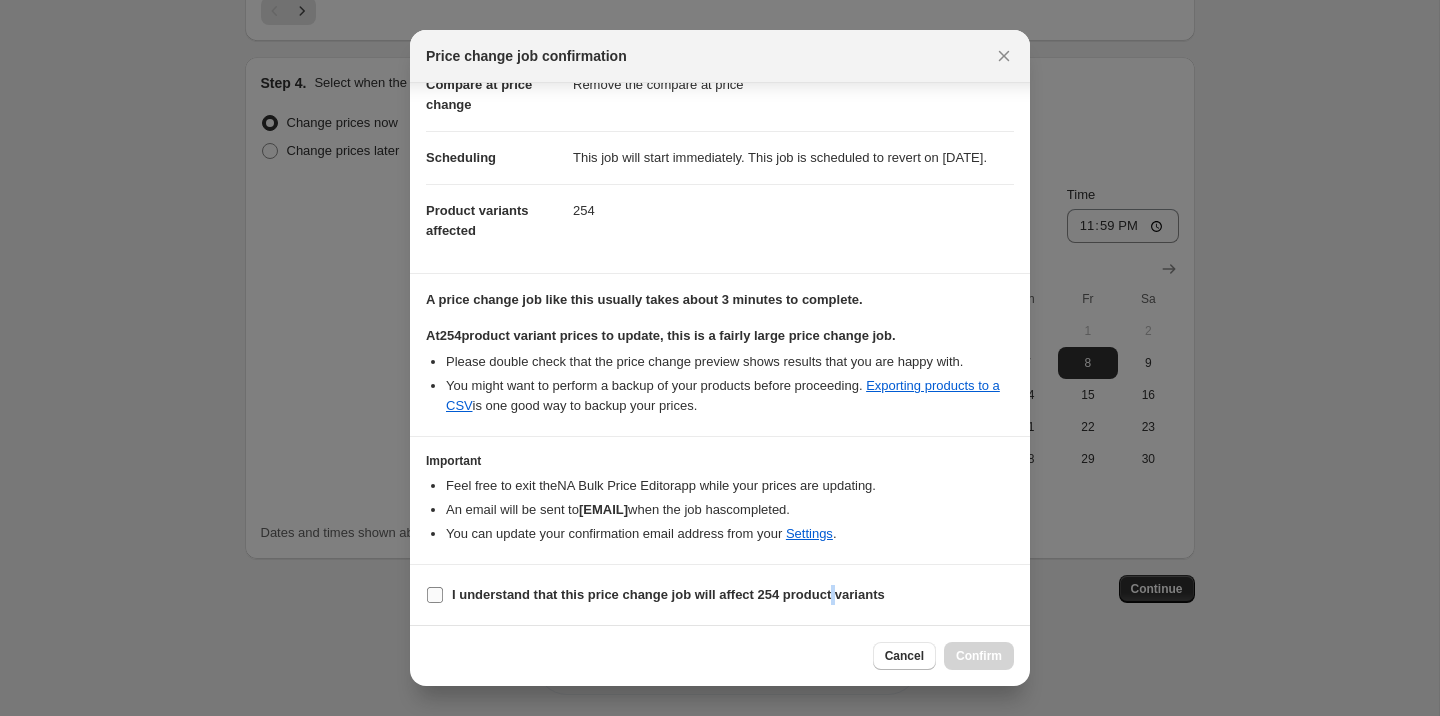 click on "I understand that this price change job will affect 254 product variants" at bounding box center [435, 595] 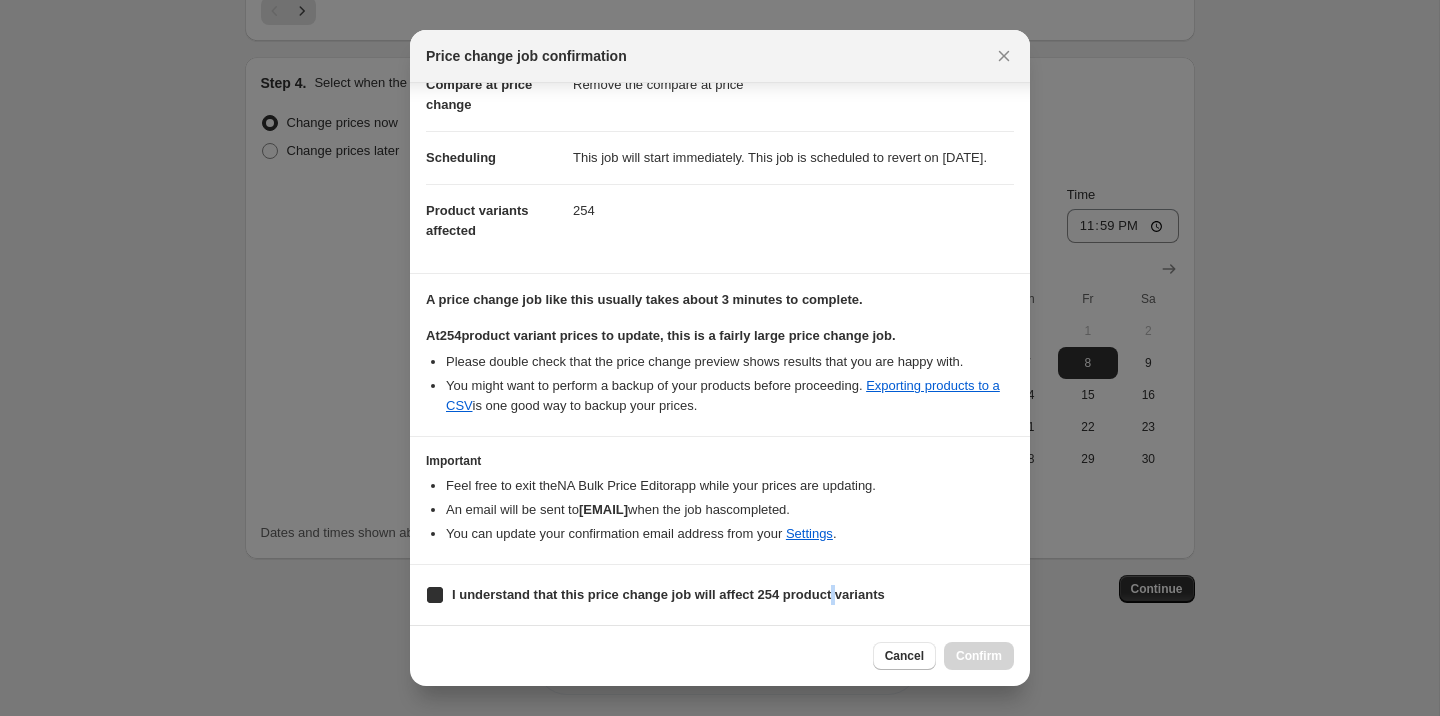 checkbox on "true" 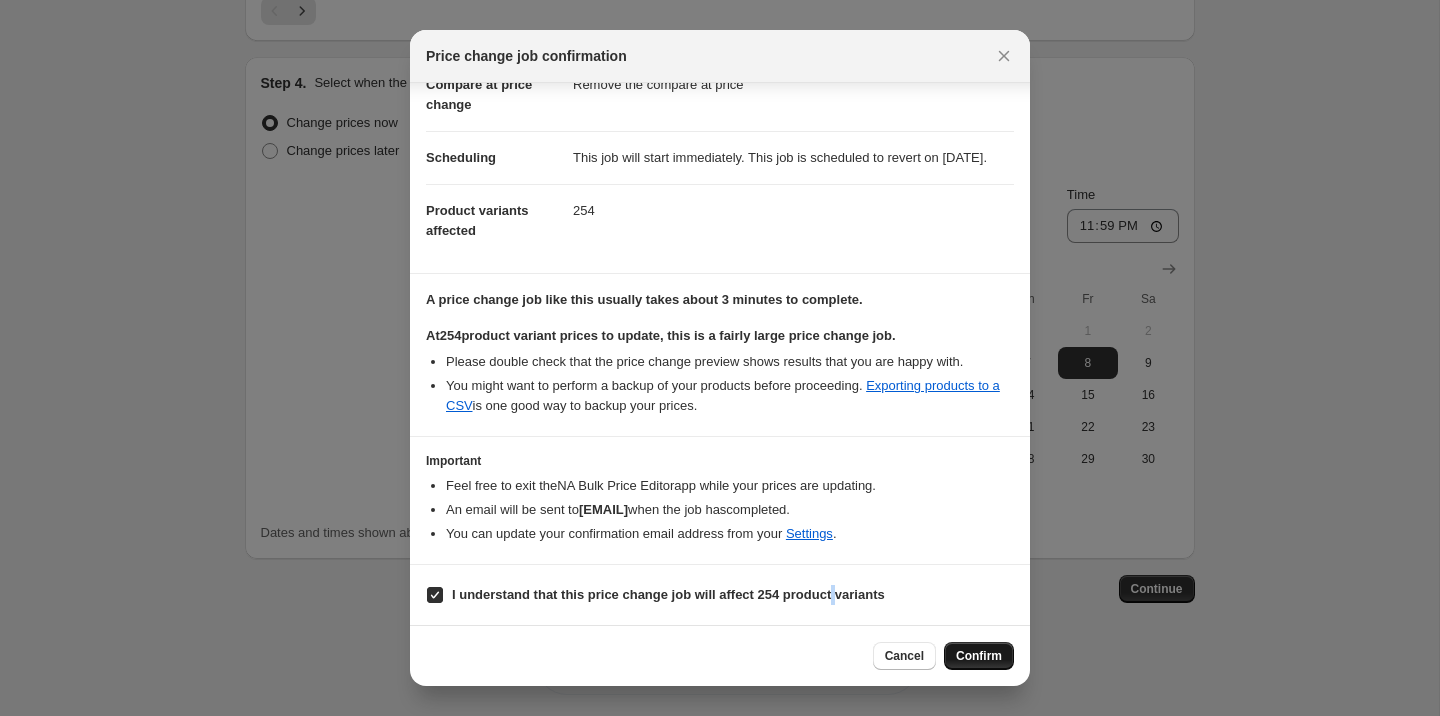 click on "Confirm" at bounding box center (979, 656) 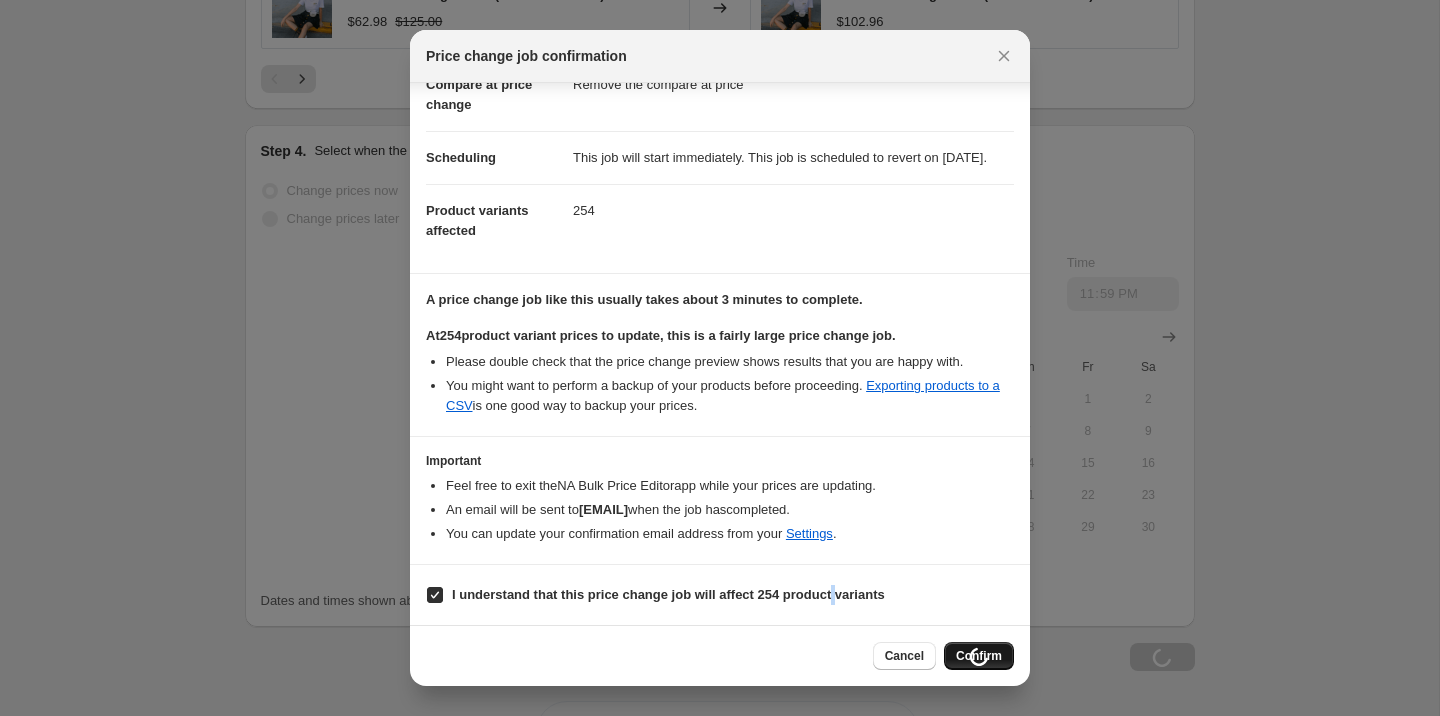scroll, scrollTop: 2215, scrollLeft: 0, axis: vertical 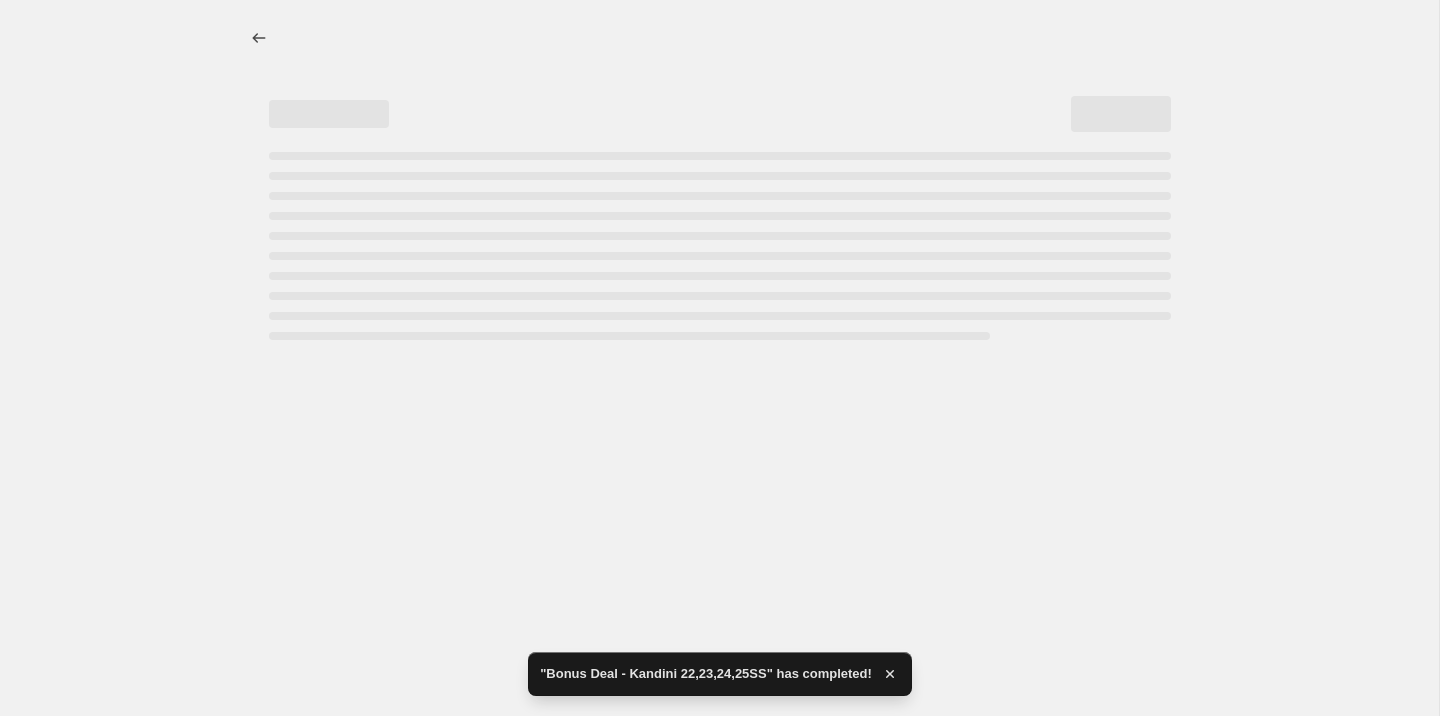 select on "margin" 